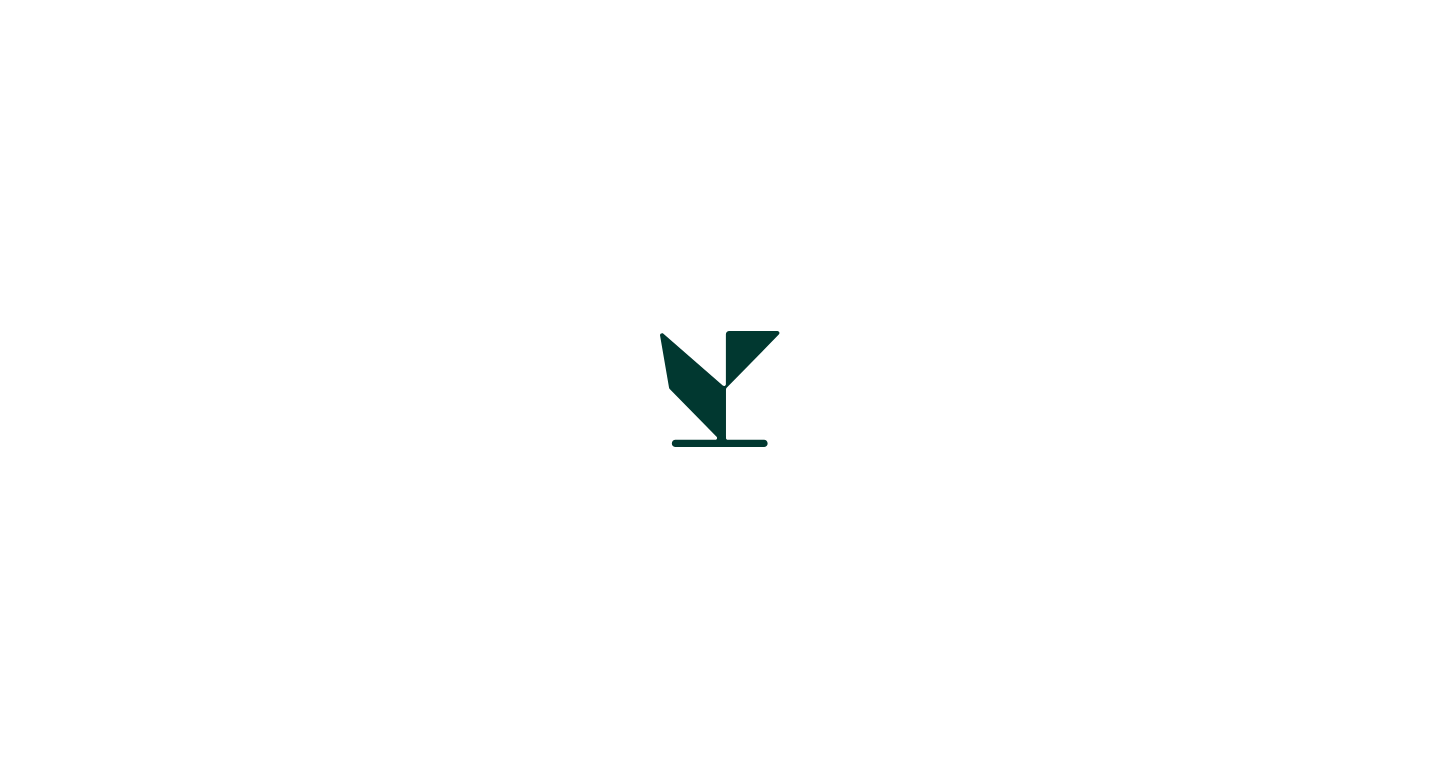 scroll, scrollTop: 0, scrollLeft: 0, axis: both 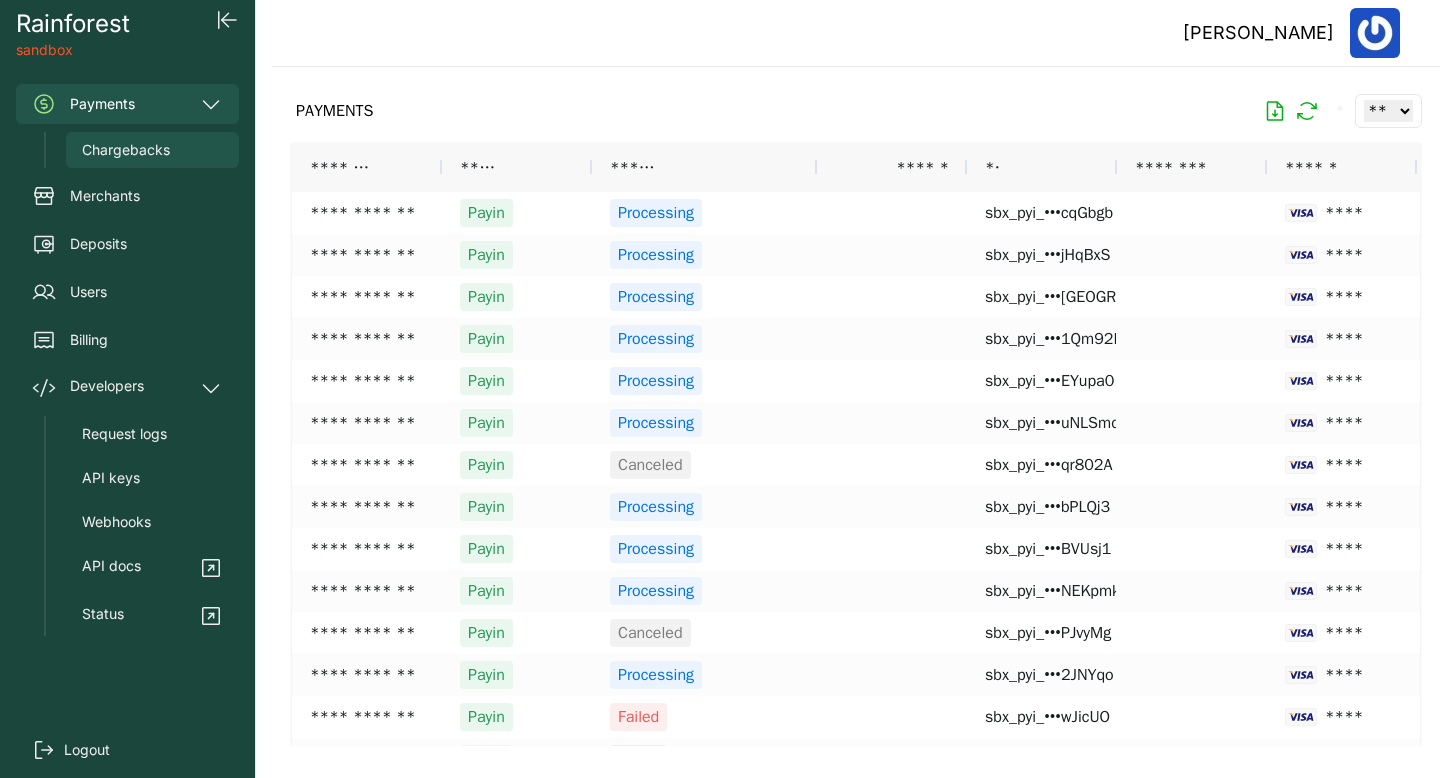 click on "Chargebacks" at bounding box center [152, 150] 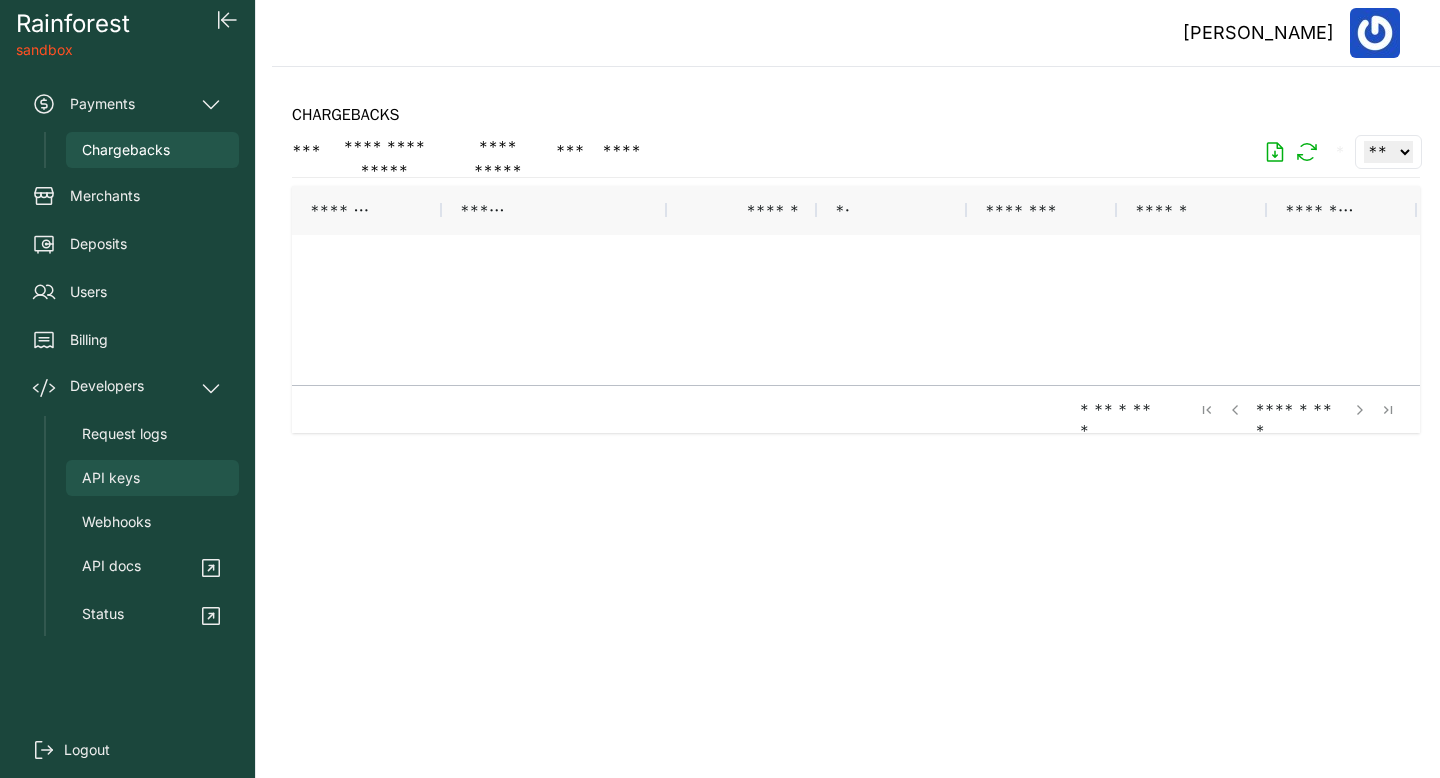 click on "API keys" at bounding box center (152, 478) 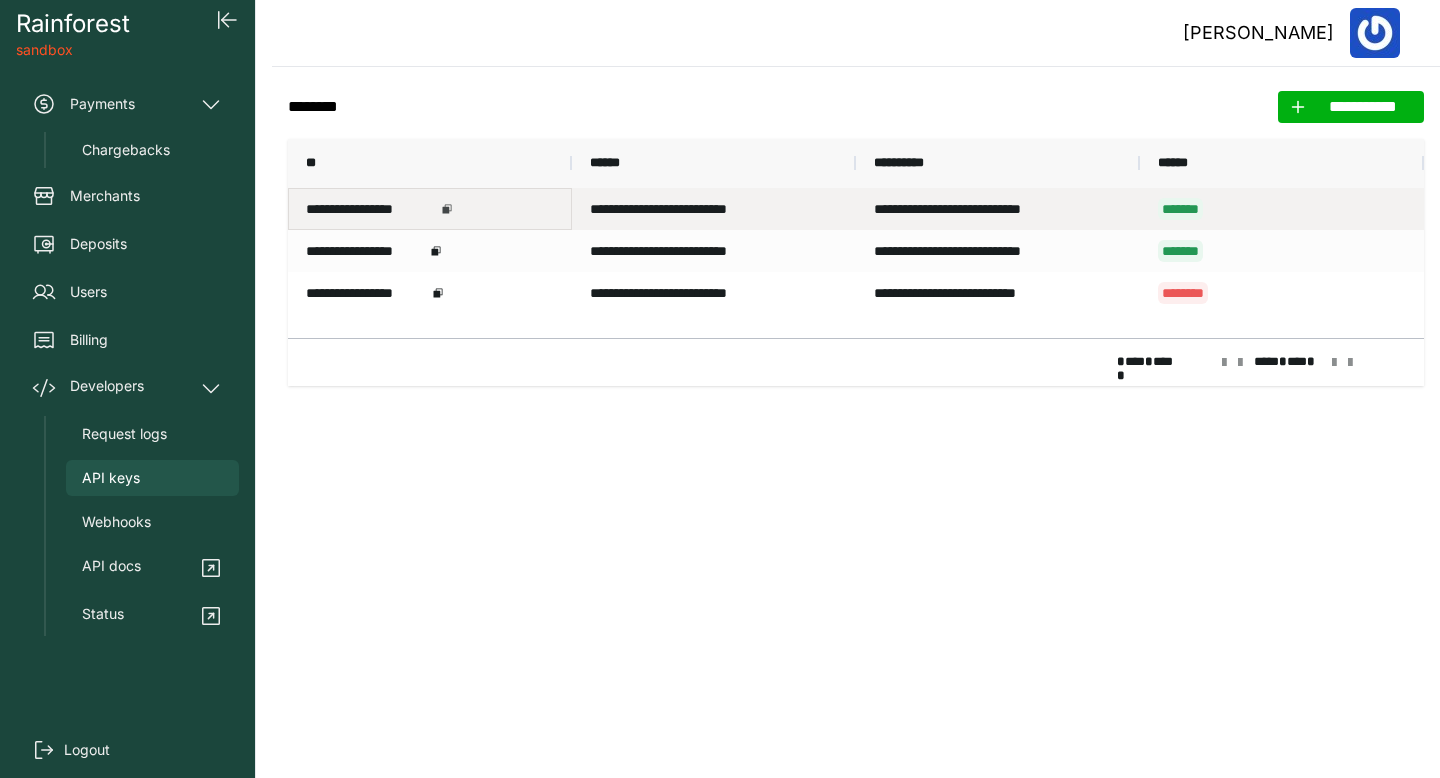 click 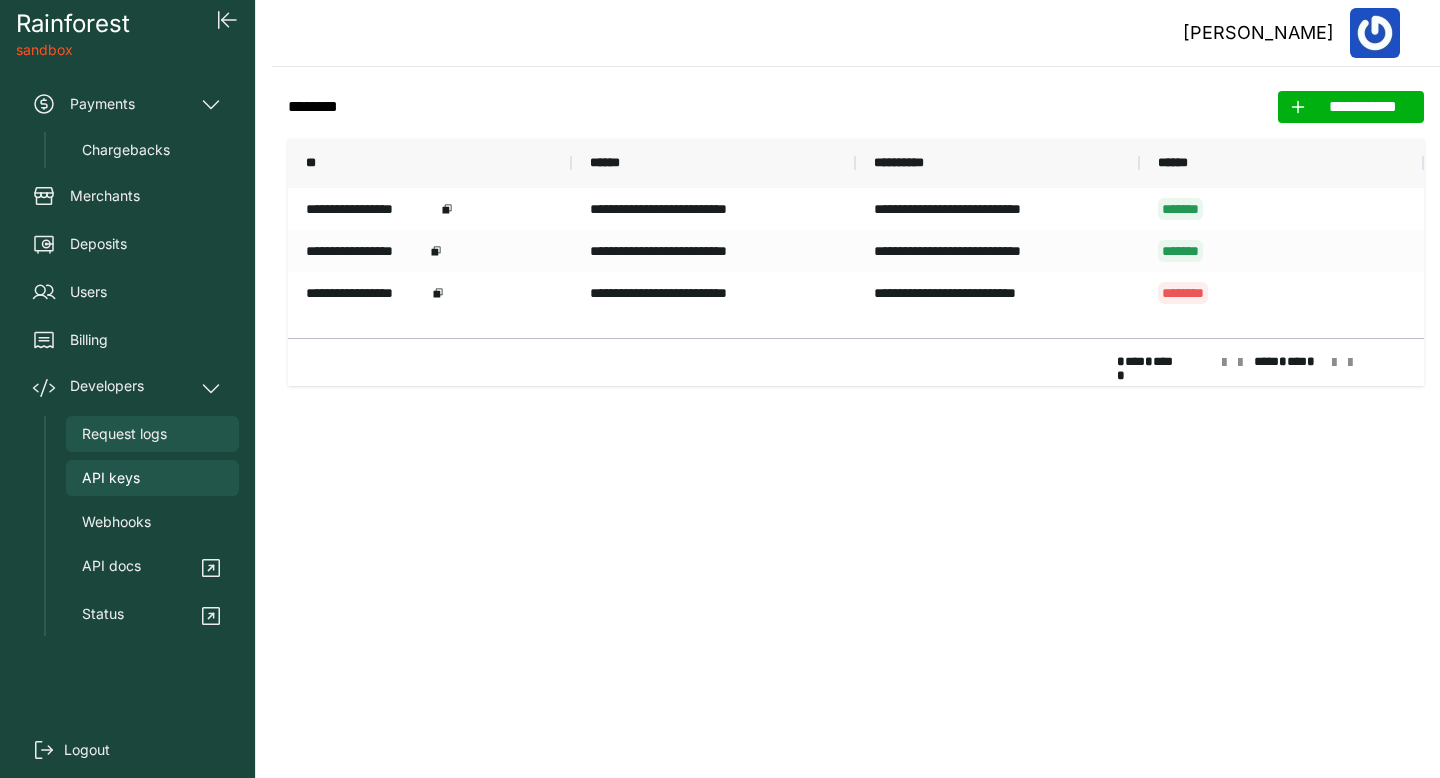 click on "Request logs" at bounding box center [152, 434] 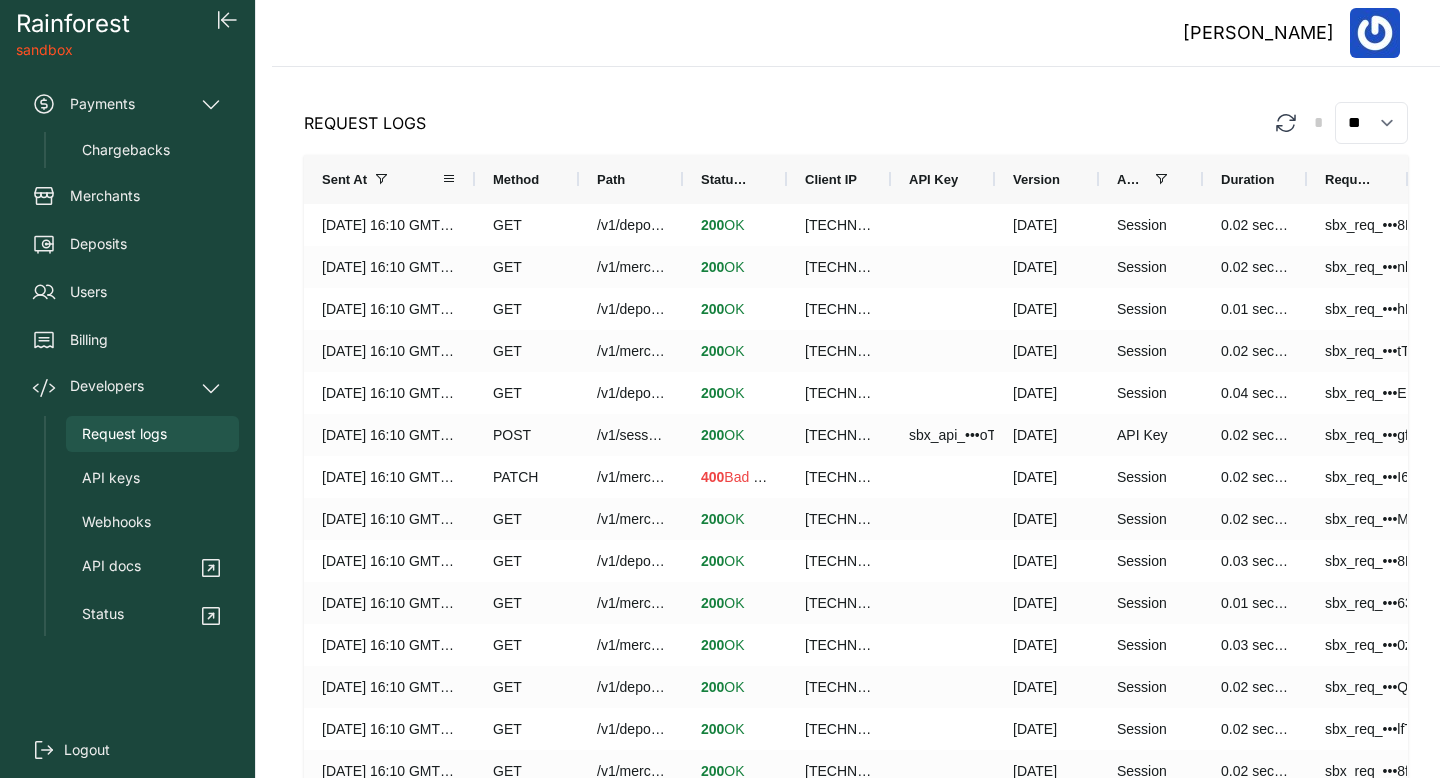 drag, startPoint x: 412, startPoint y: 172, endPoint x: 470, endPoint y: 177, distance: 58.21512 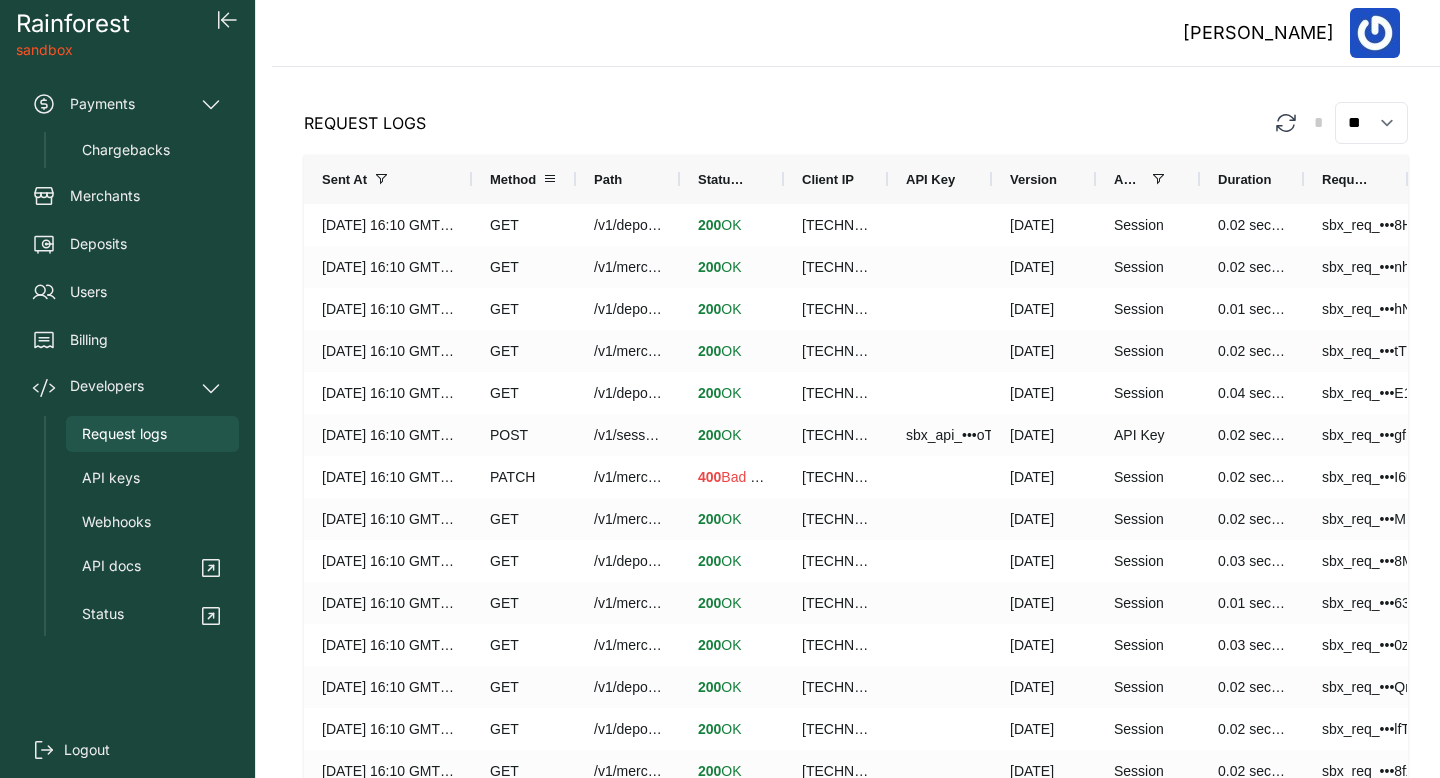 click on "Method" at bounding box center [524, 179] 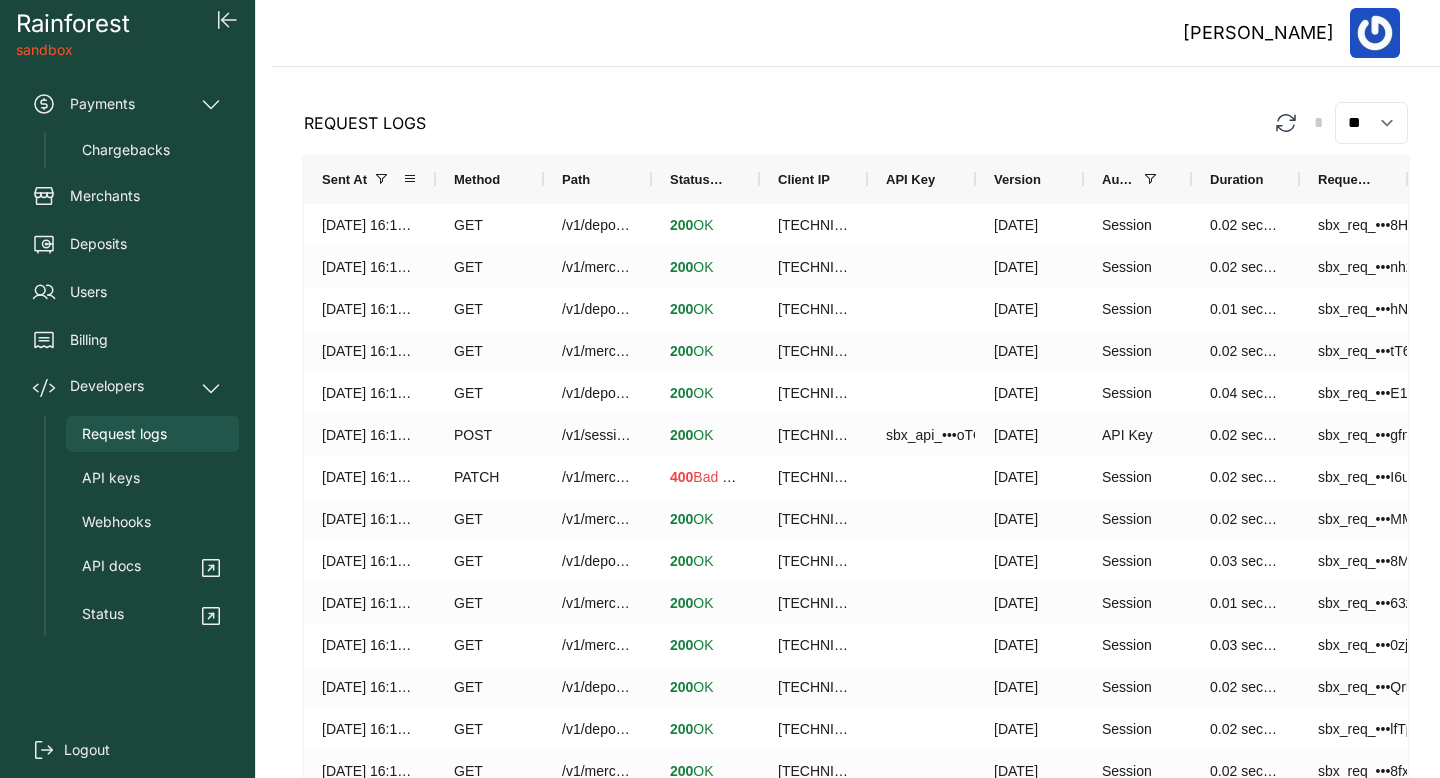 drag, startPoint x: 469, startPoint y: 179, endPoint x: 433, endPoint y: 189, distance: 37.363083 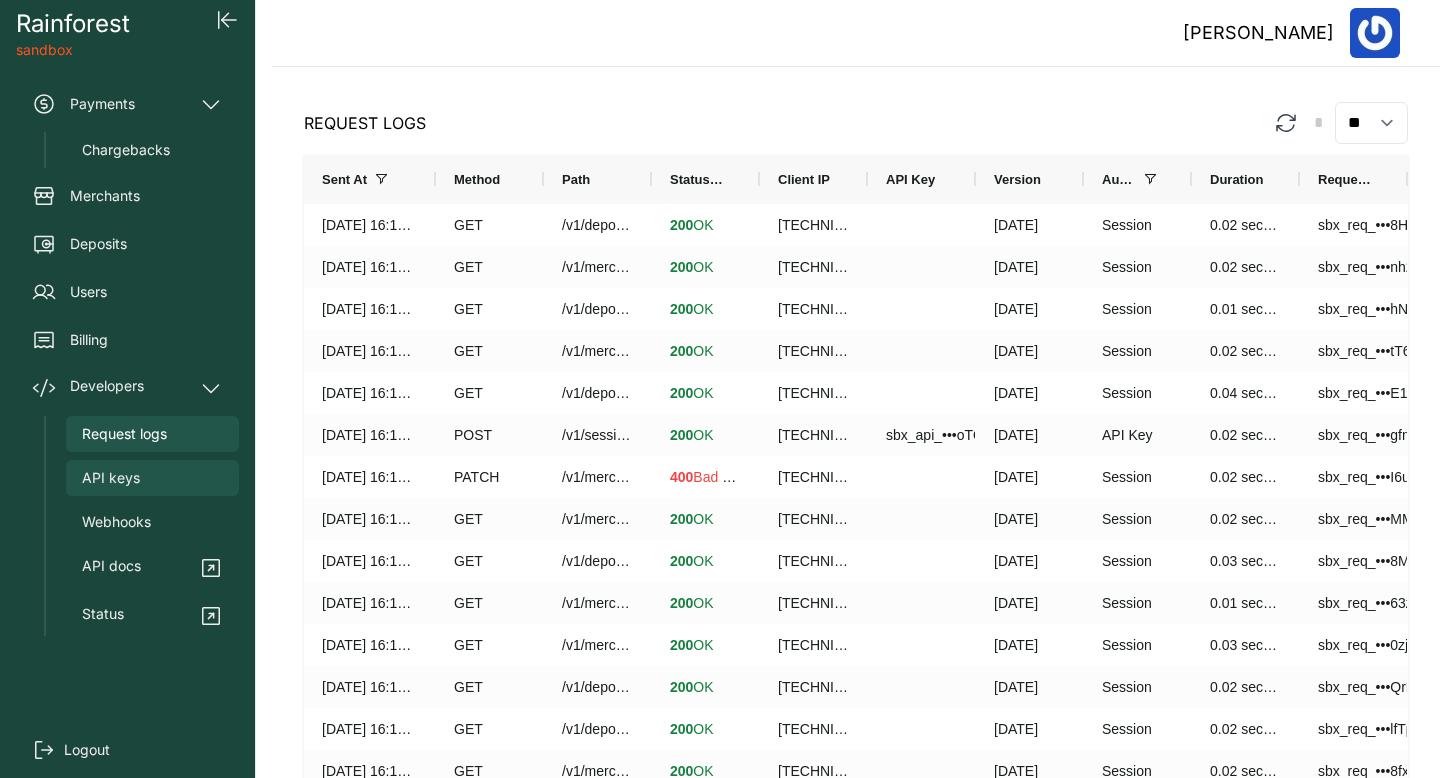 click on "API keys" at bounding box center (152, 478) 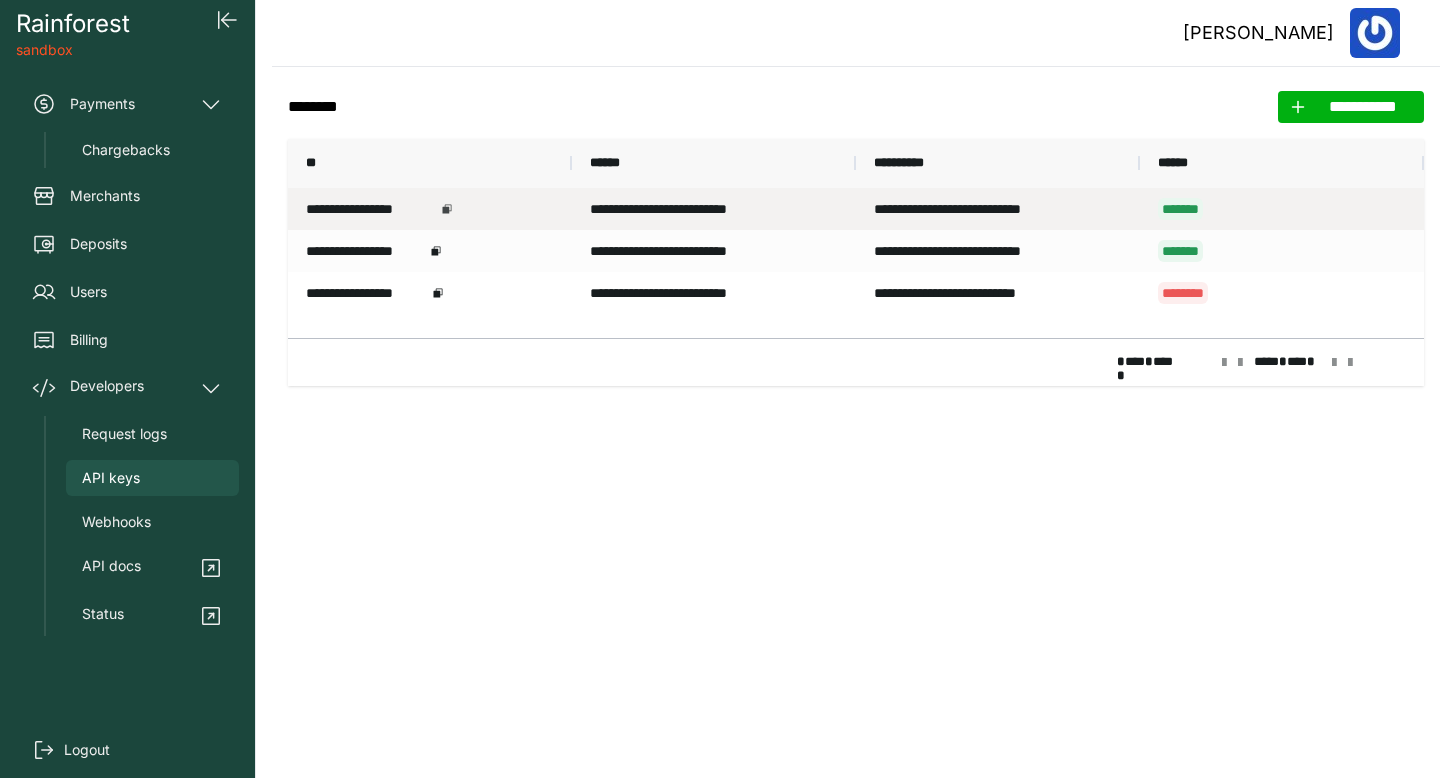 click 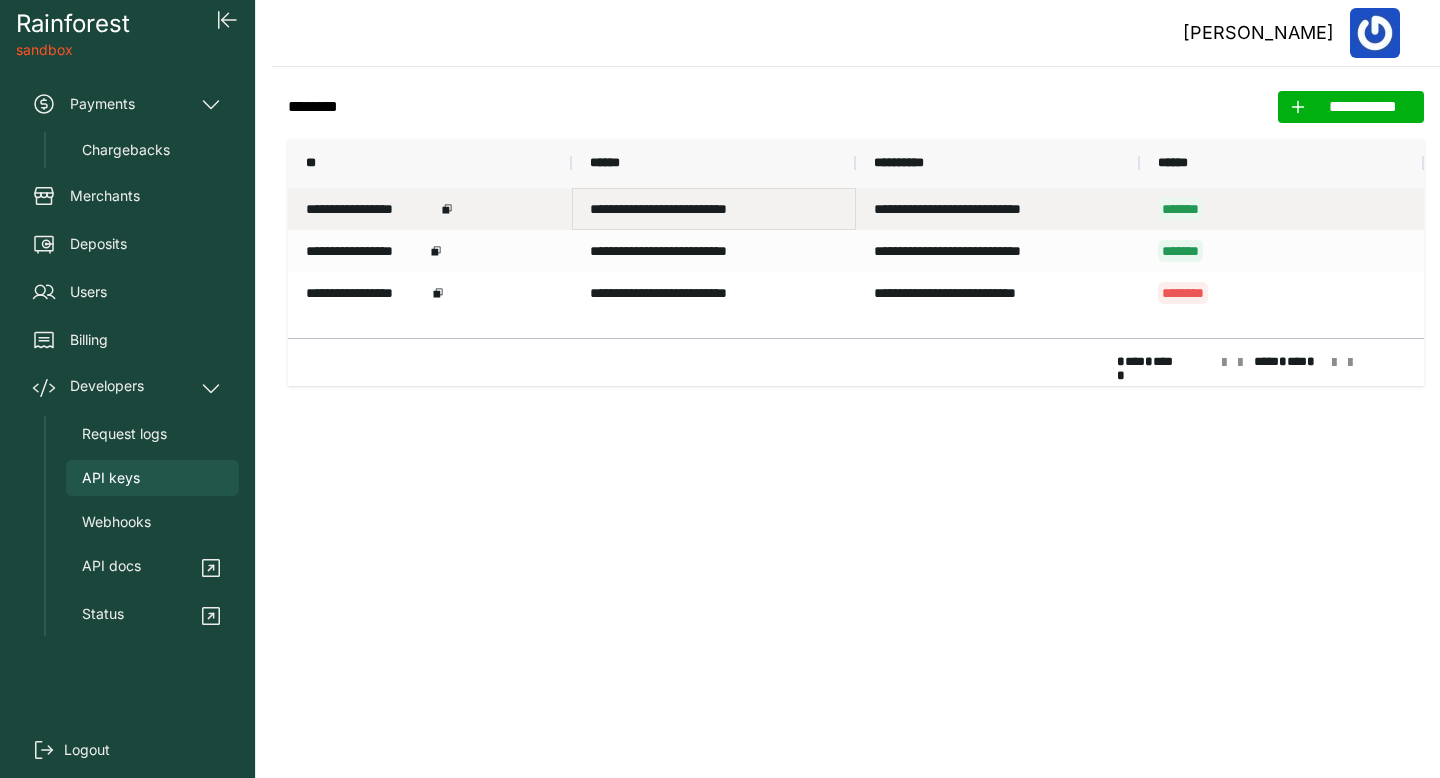 click on "**********" at bounding box center (714, 209) 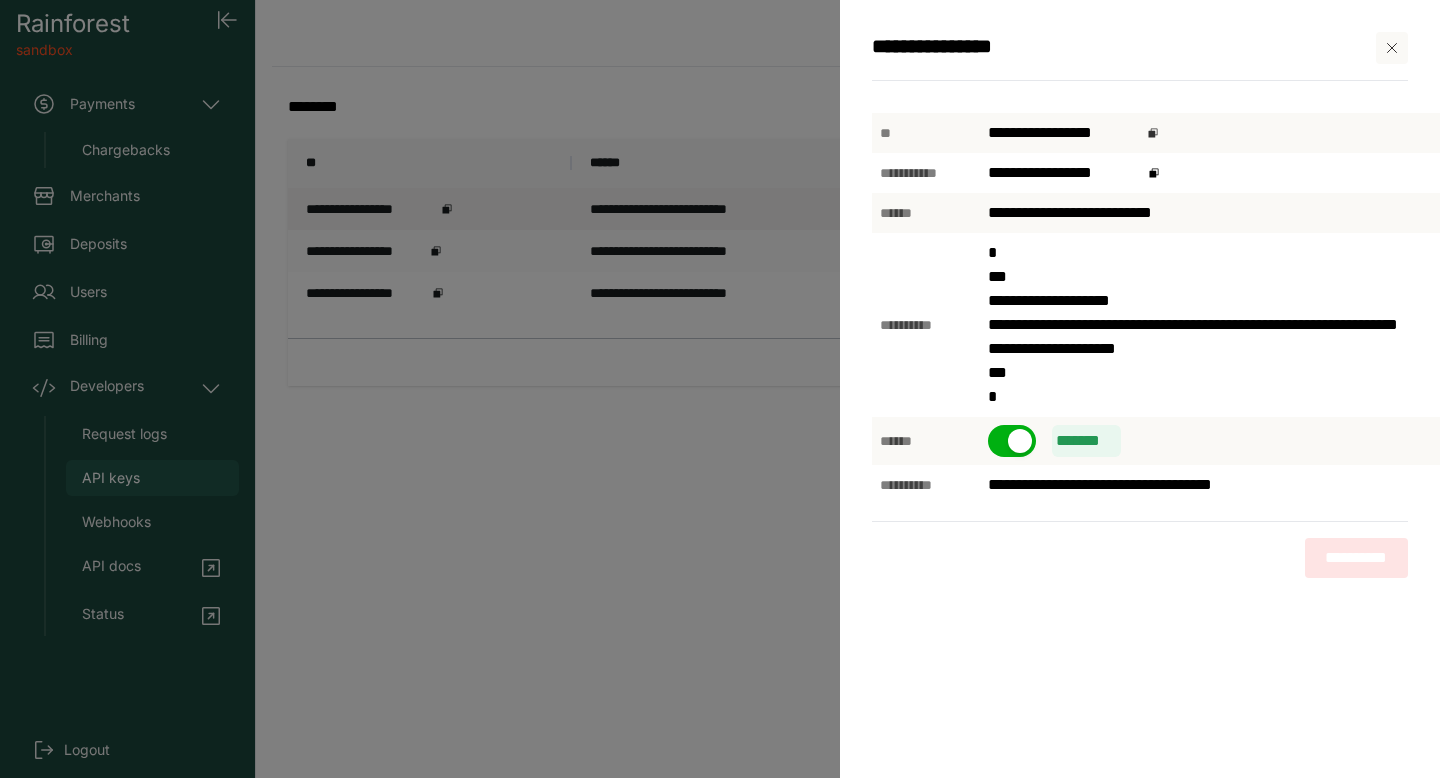 click 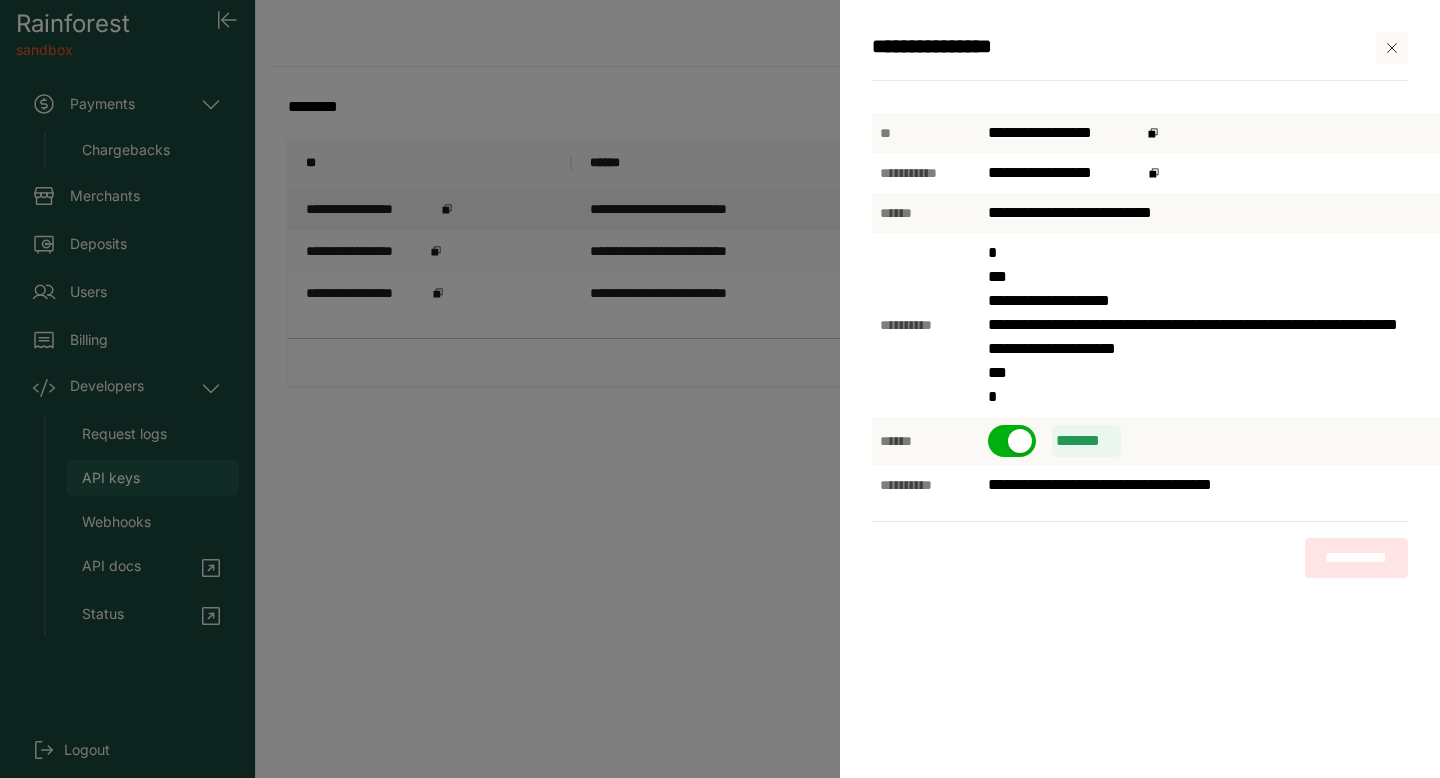 click on "**********" at bounding box center (1315, 213) 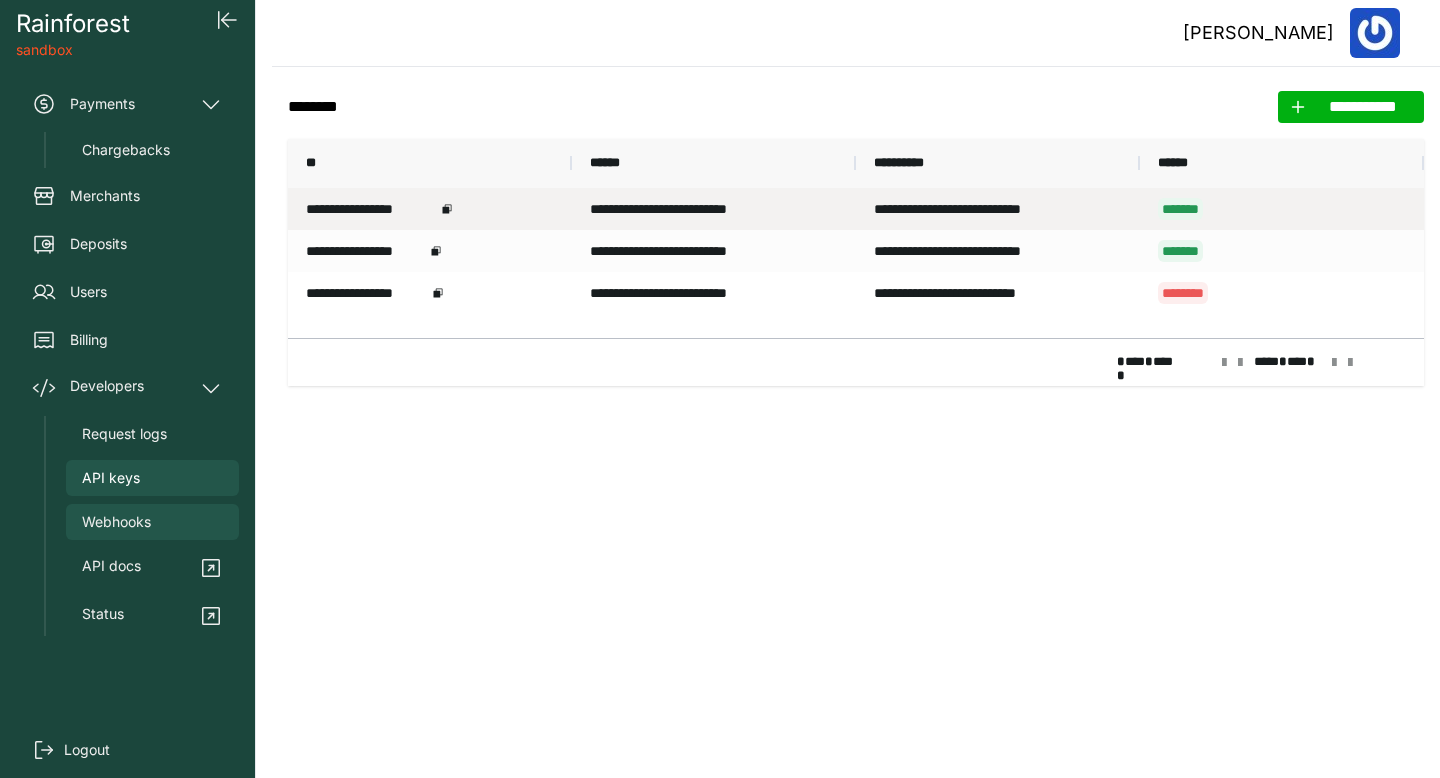 click on "Webhooks" at bounding box center [152, 522] 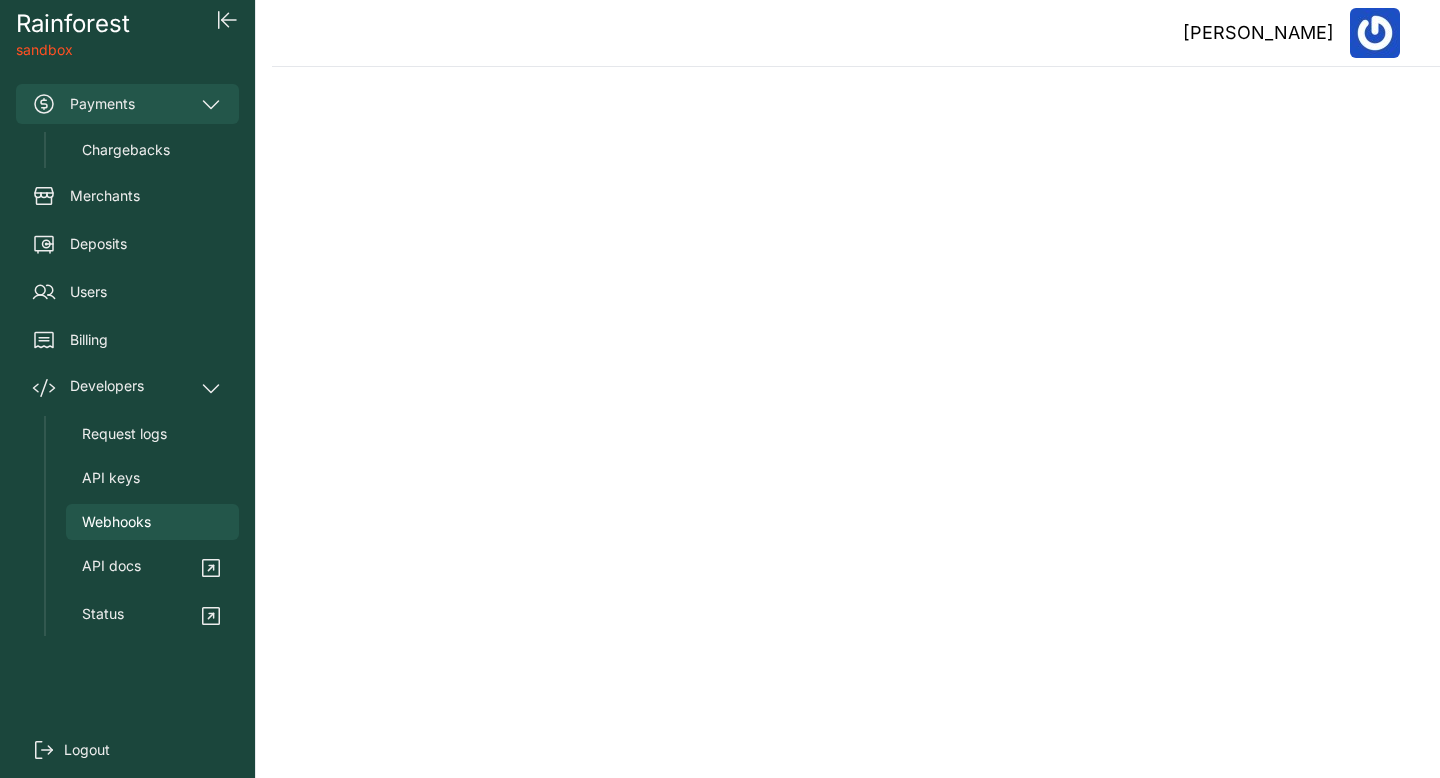 click on "Payments" at bounding box center (127, 104) 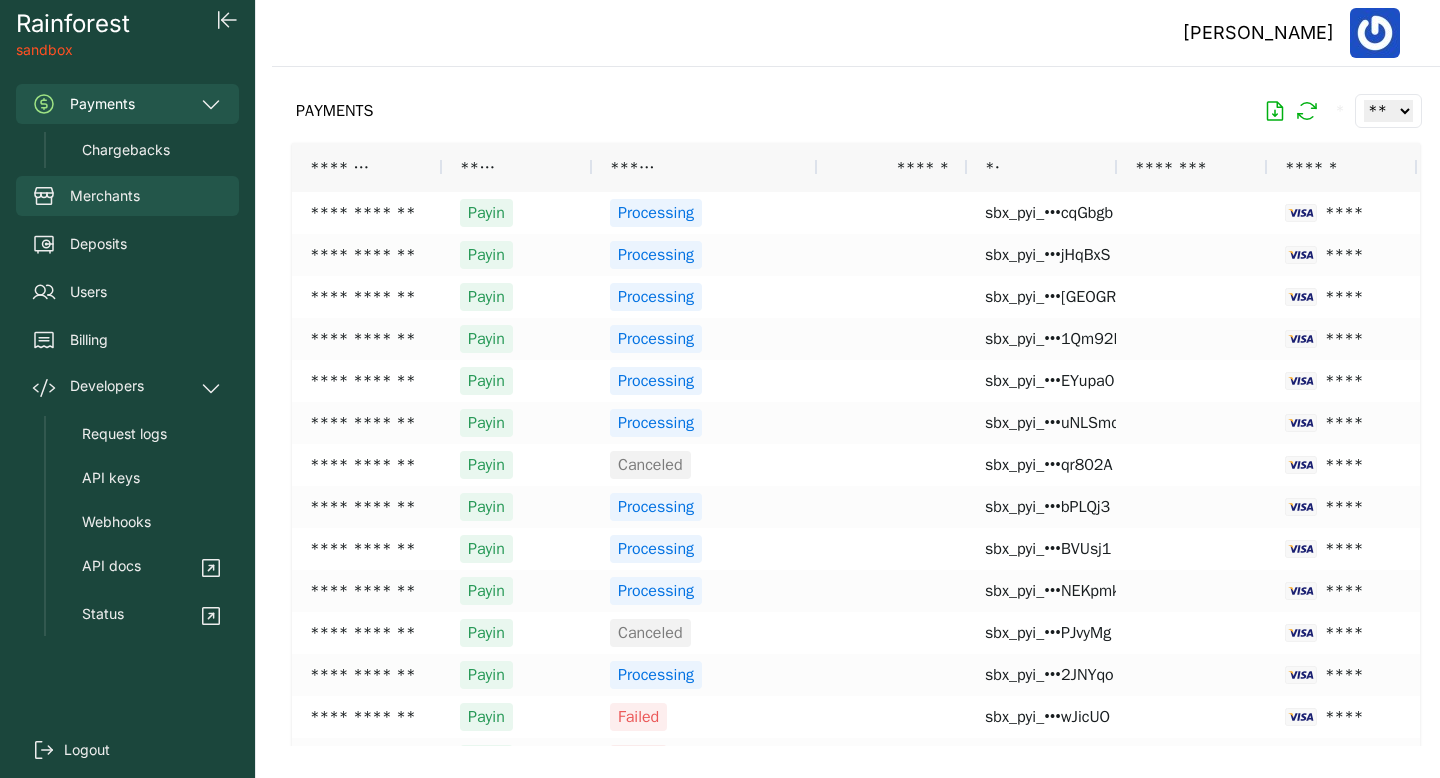 click on "Merchants" at bounding box center [127, 196] 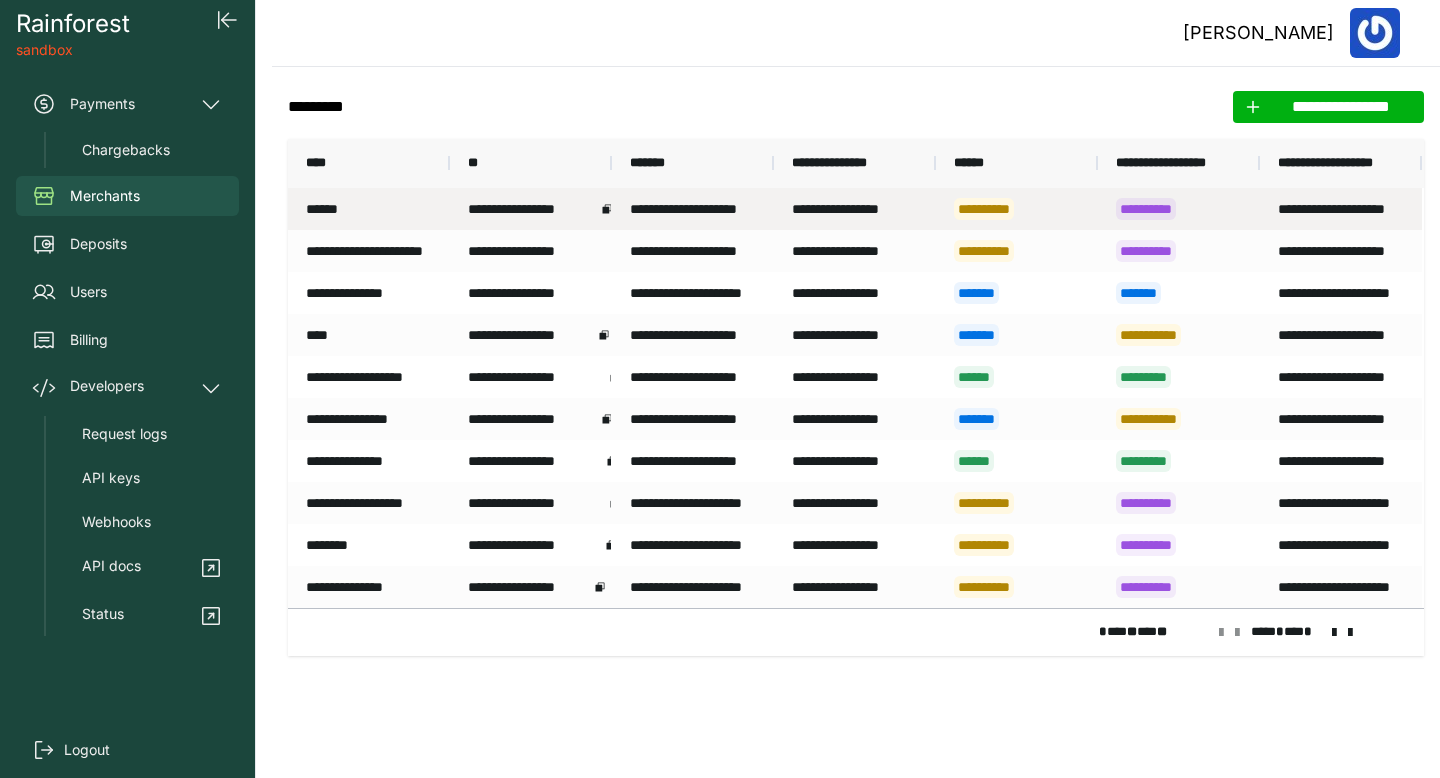 click on "**********" at bounding box center (1146, 209) 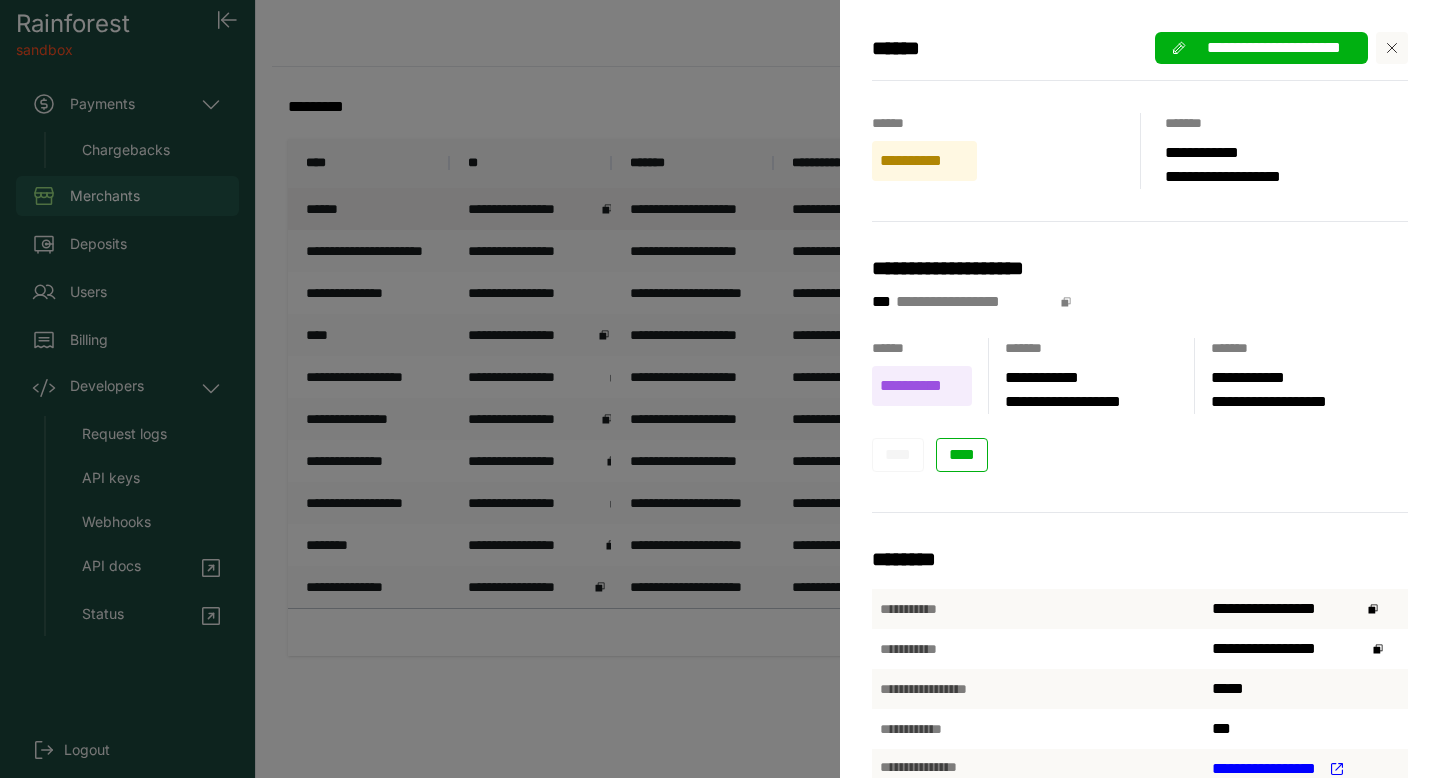 click on "**********" at bounding box center [922, 386] 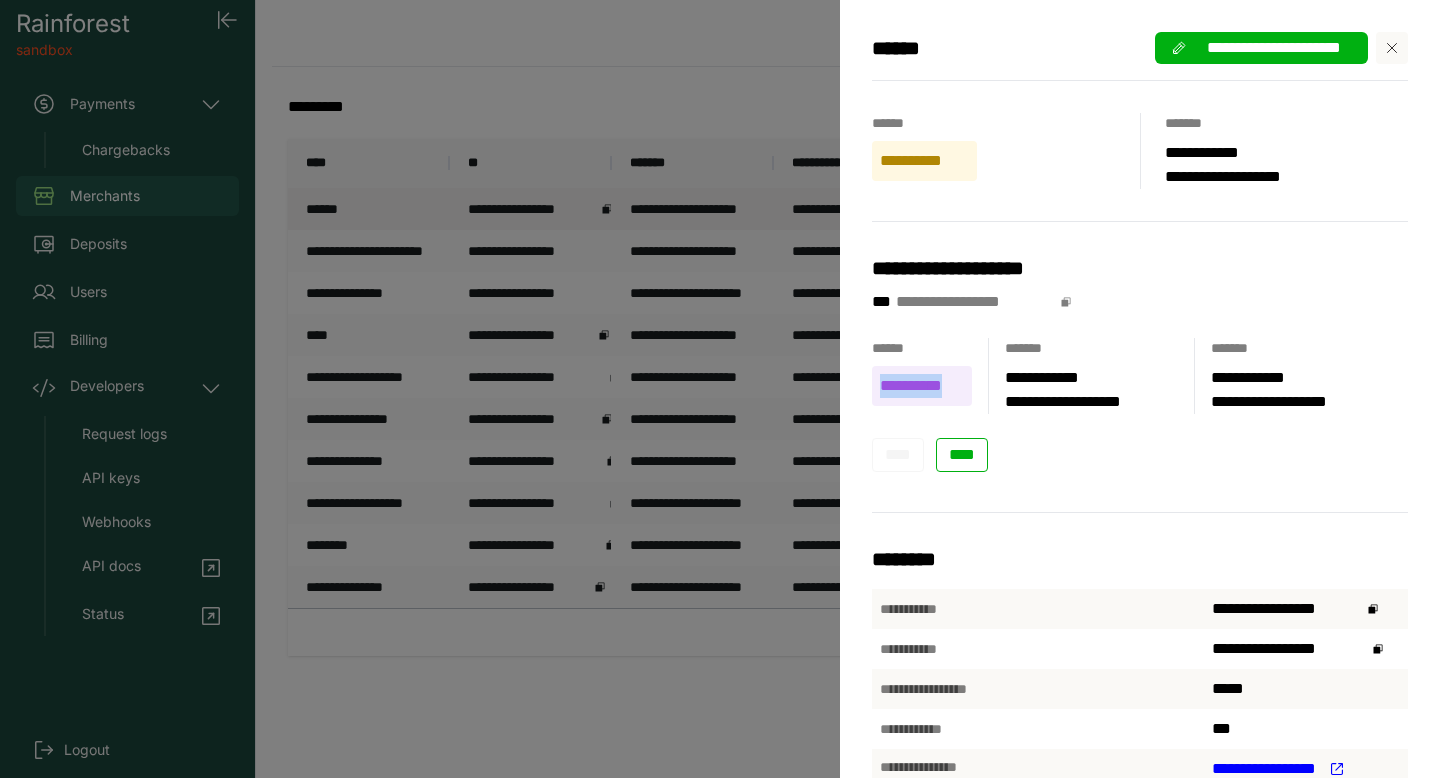 click on "**********" at bounding box center [922, 386] 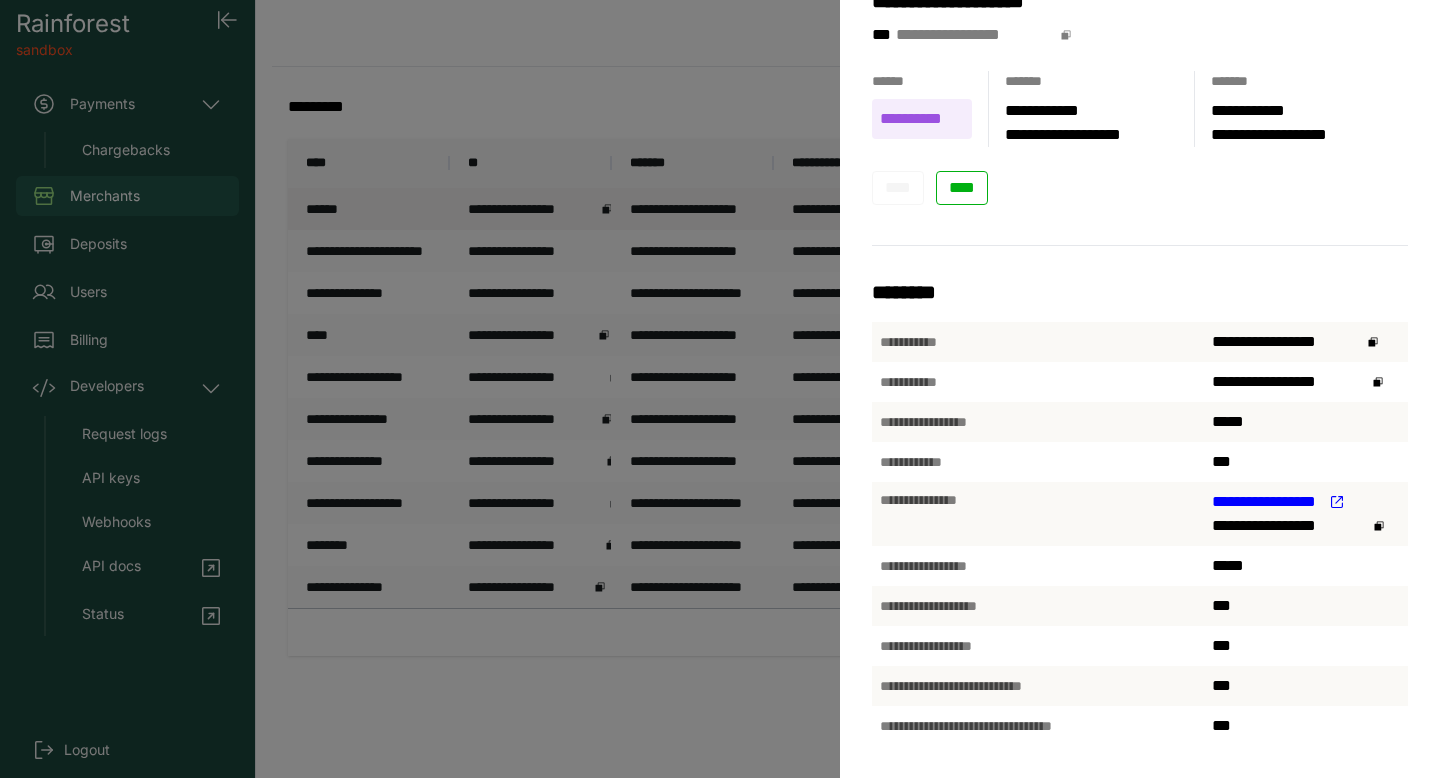 click on "**********" at bounding box center [720, 389] 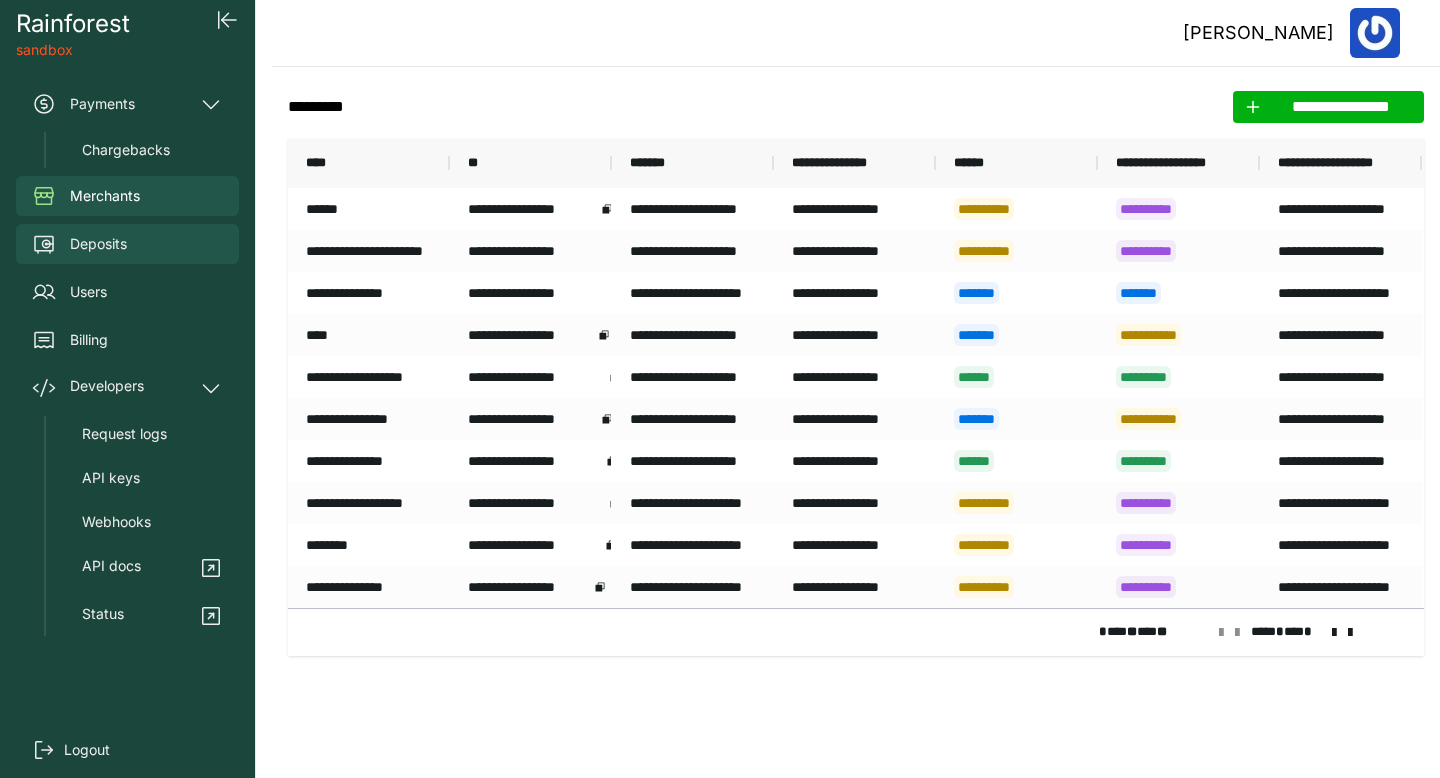 click on "Deposits" at bounding box center [127, 244] 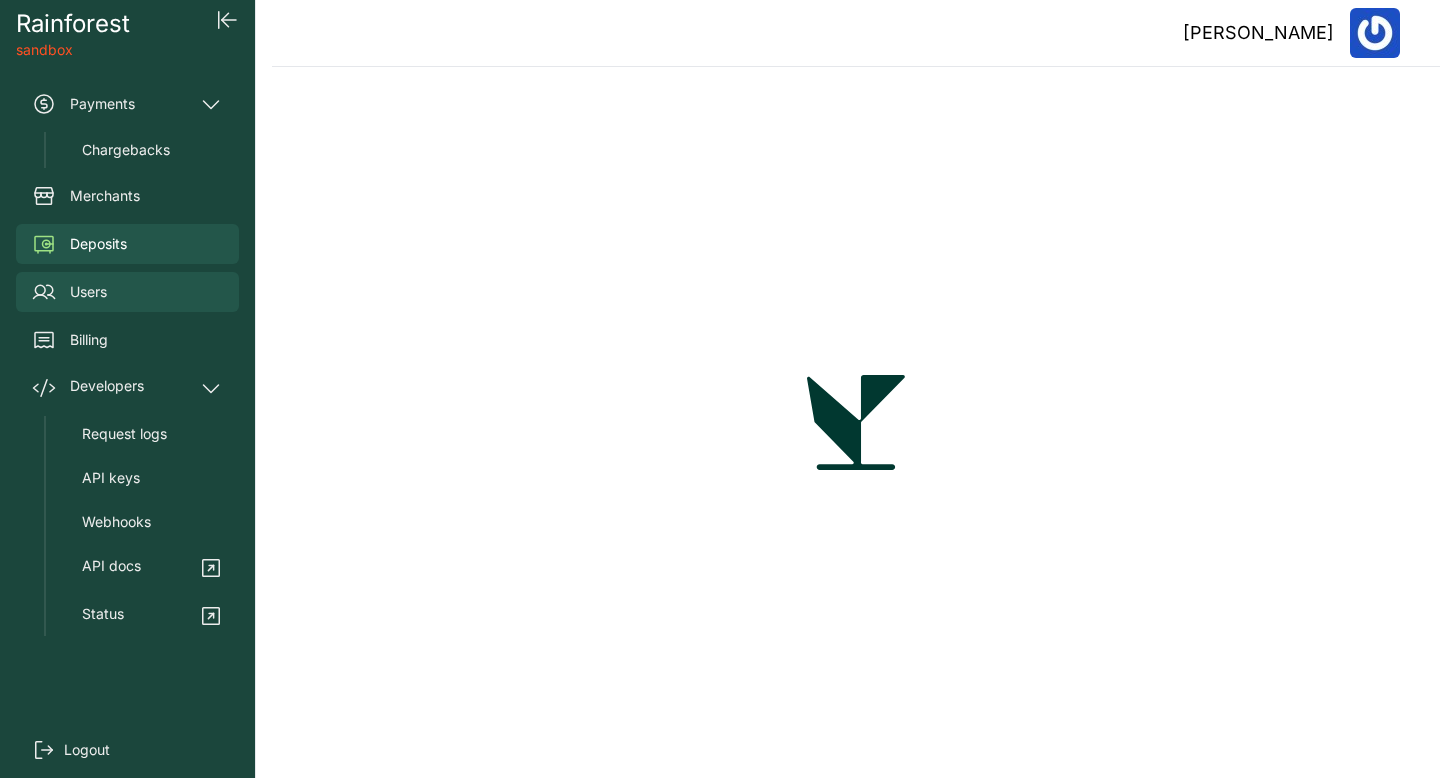 click on "Users" at bounding box center [127, 292] 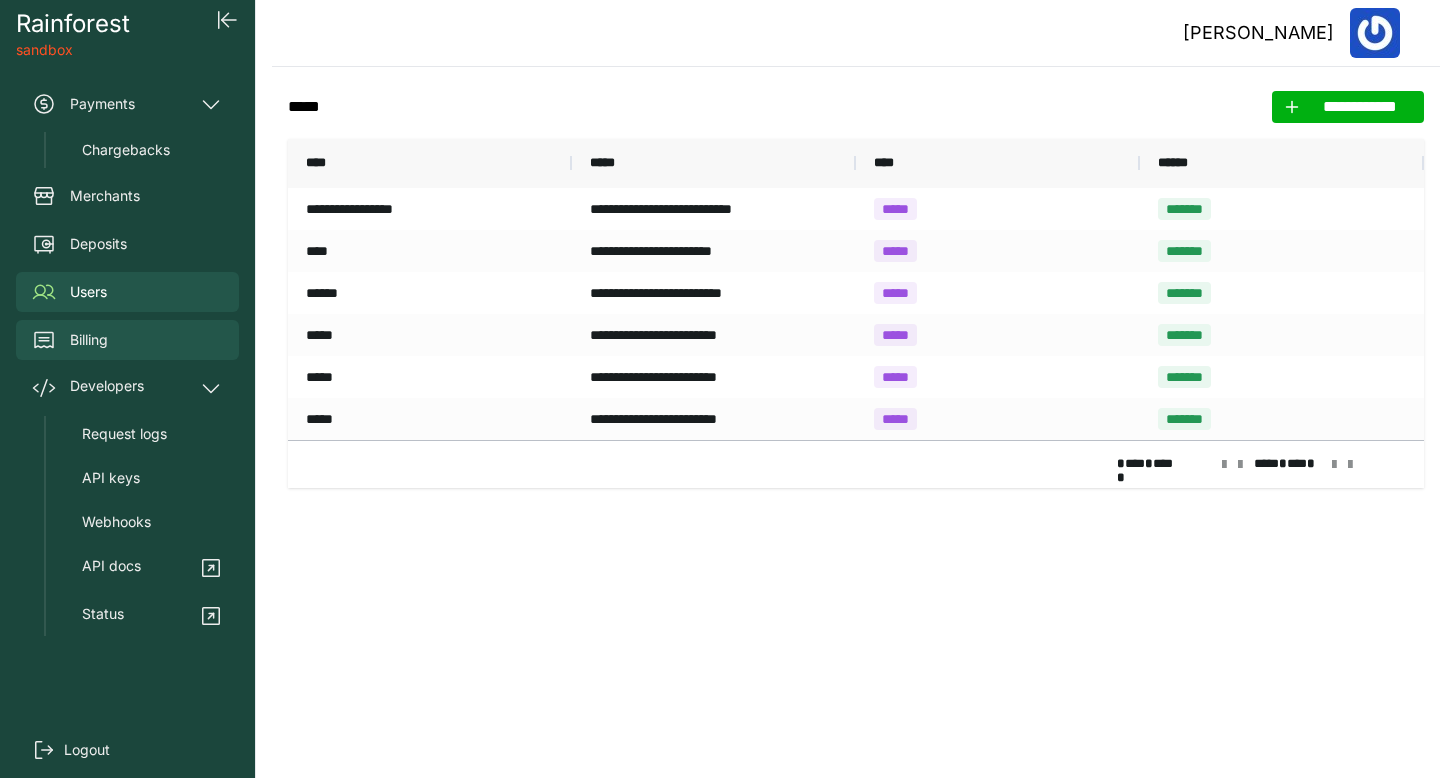 click on "Billing" at bounding box center [127, 340] 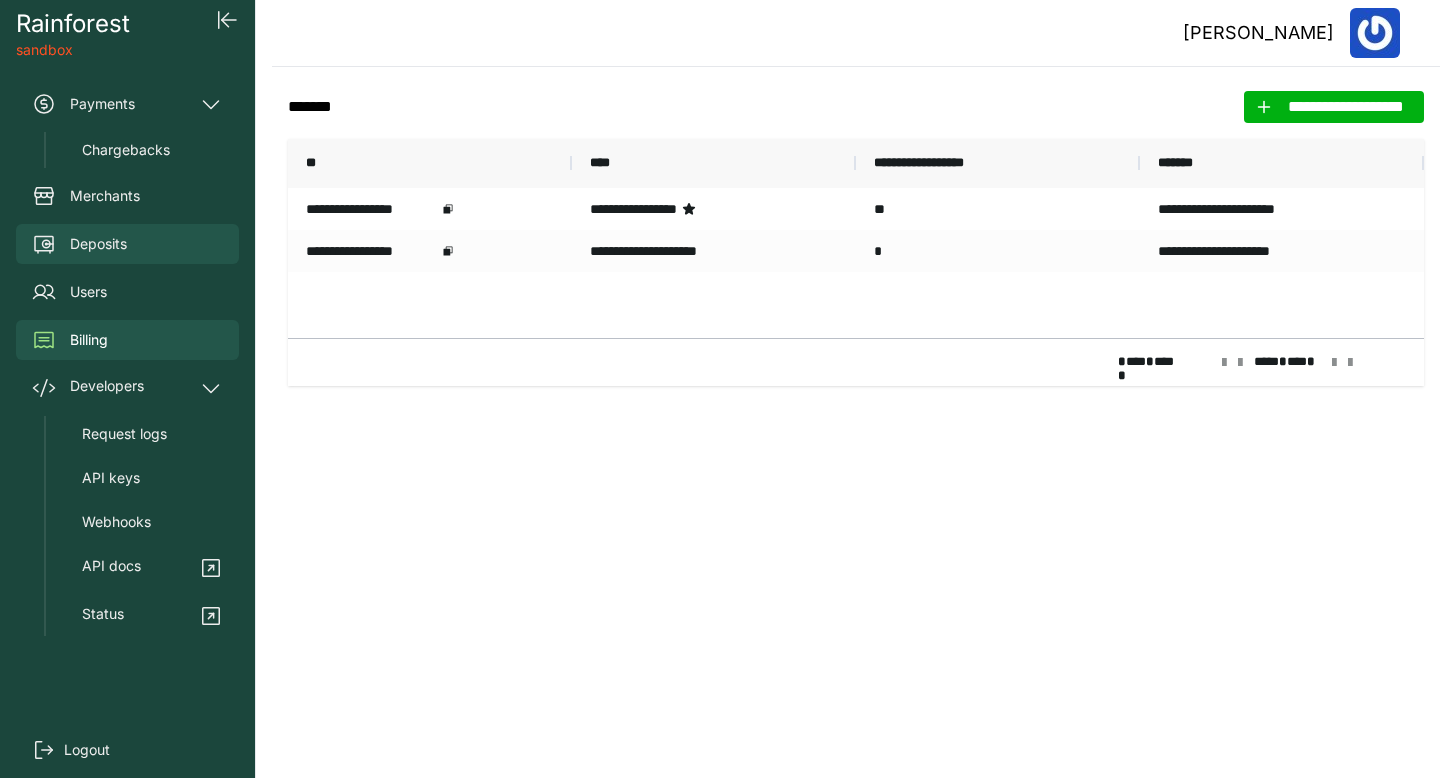 click on "Deposits" at bounding box center [127, 244] 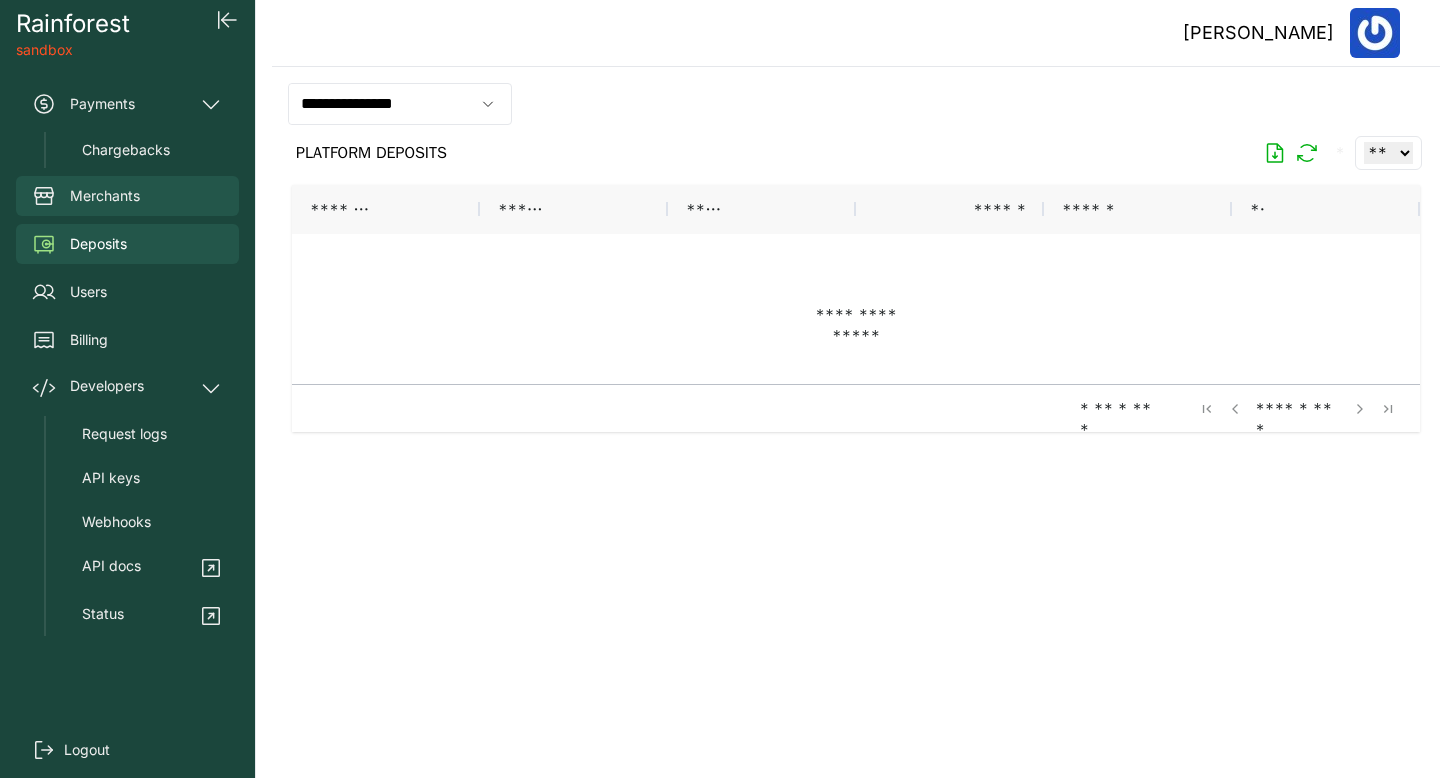 click on "Merchants" at bounding box center [127, 196] 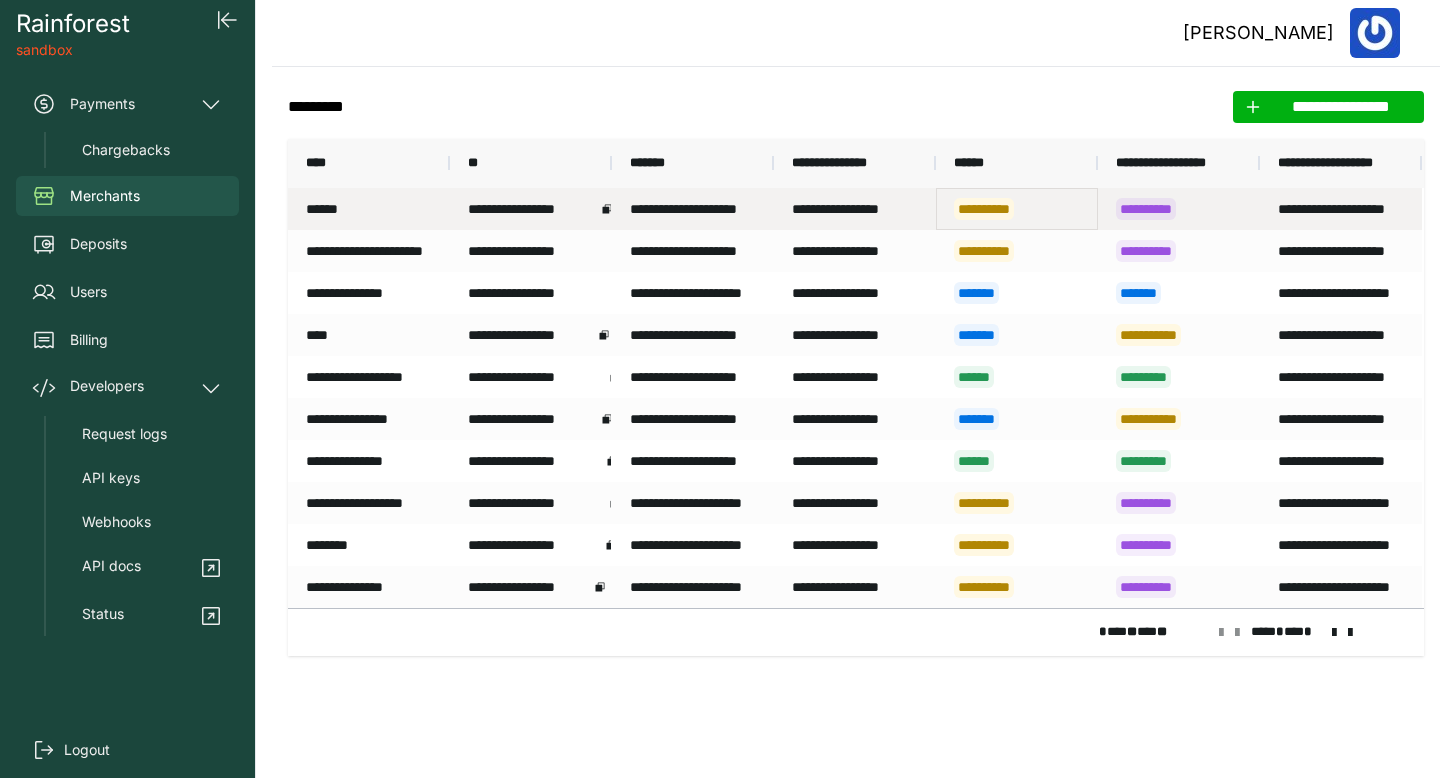 click on "**********" at bounding box center (1017, 209) 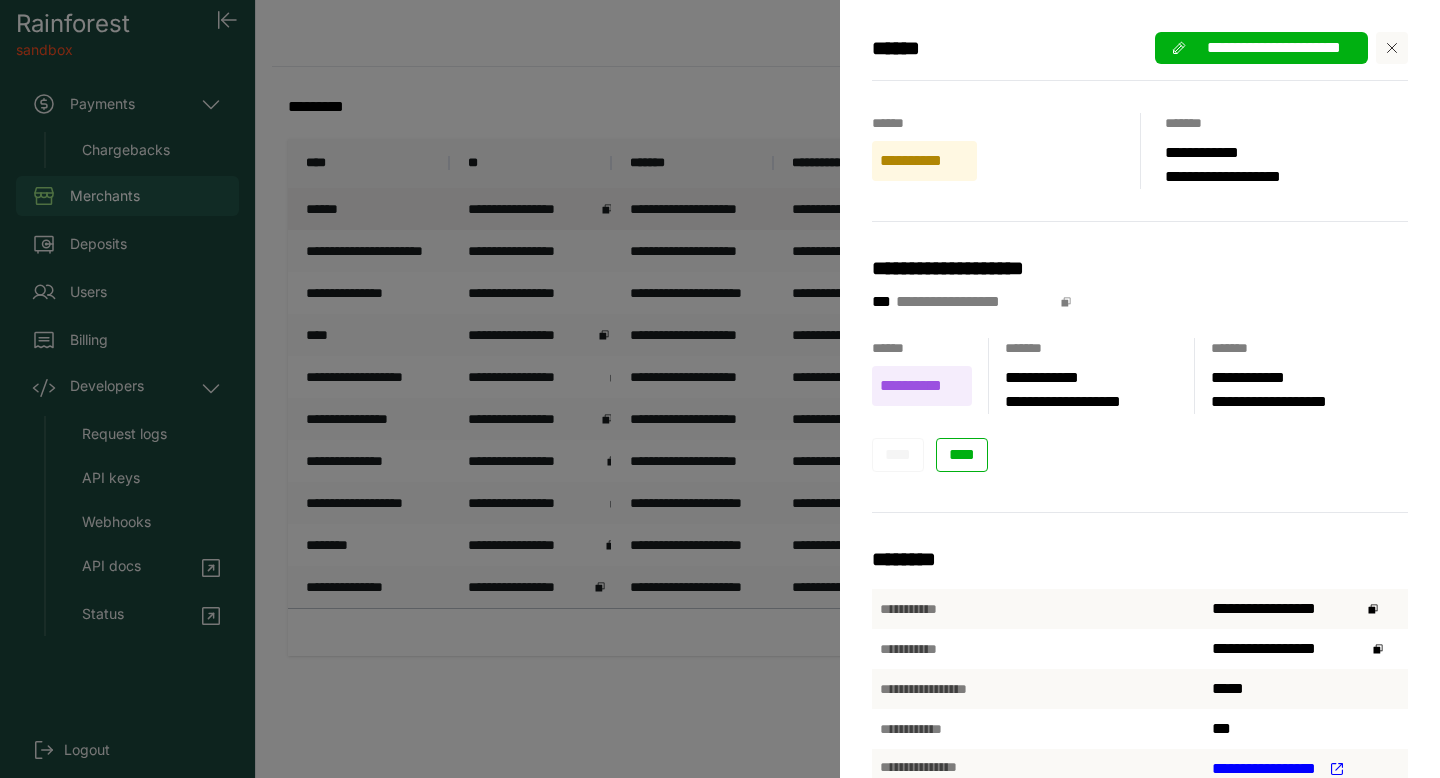 scroll, scrollTop: 267, scrollLeft: 0, axis: vertical 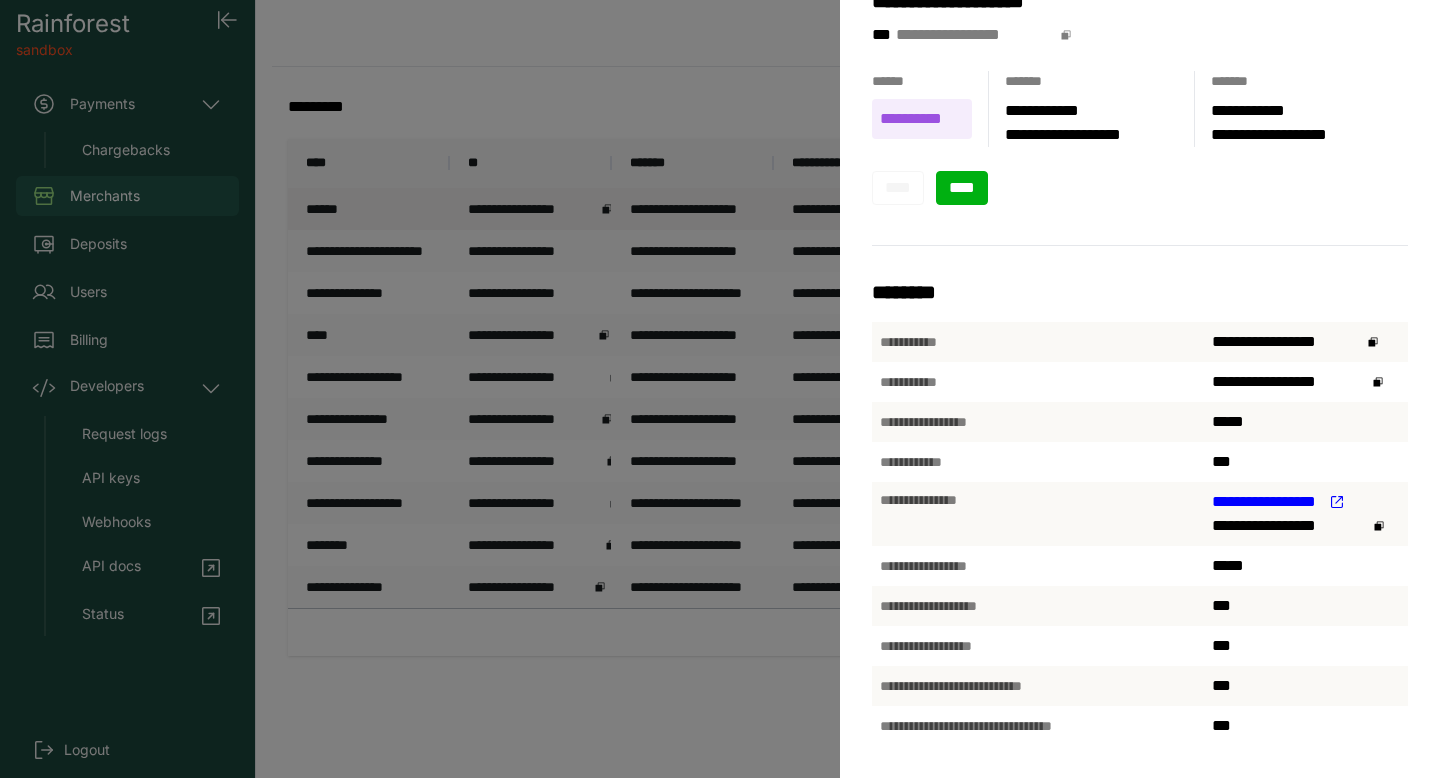 click on "****" at bounding box center (962, 187) 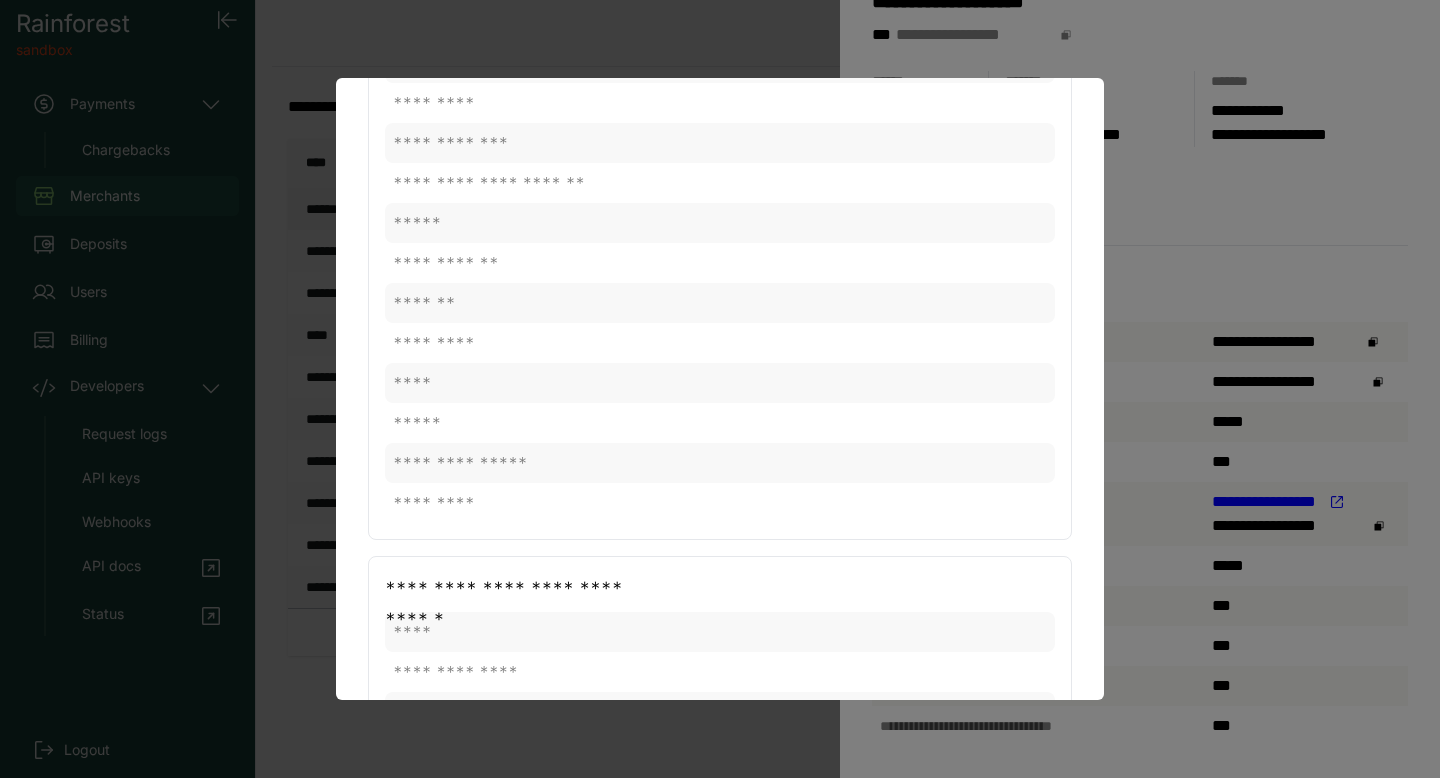 scroll, scrollTop: 1306, scrollLeft: 0, axis: vertical 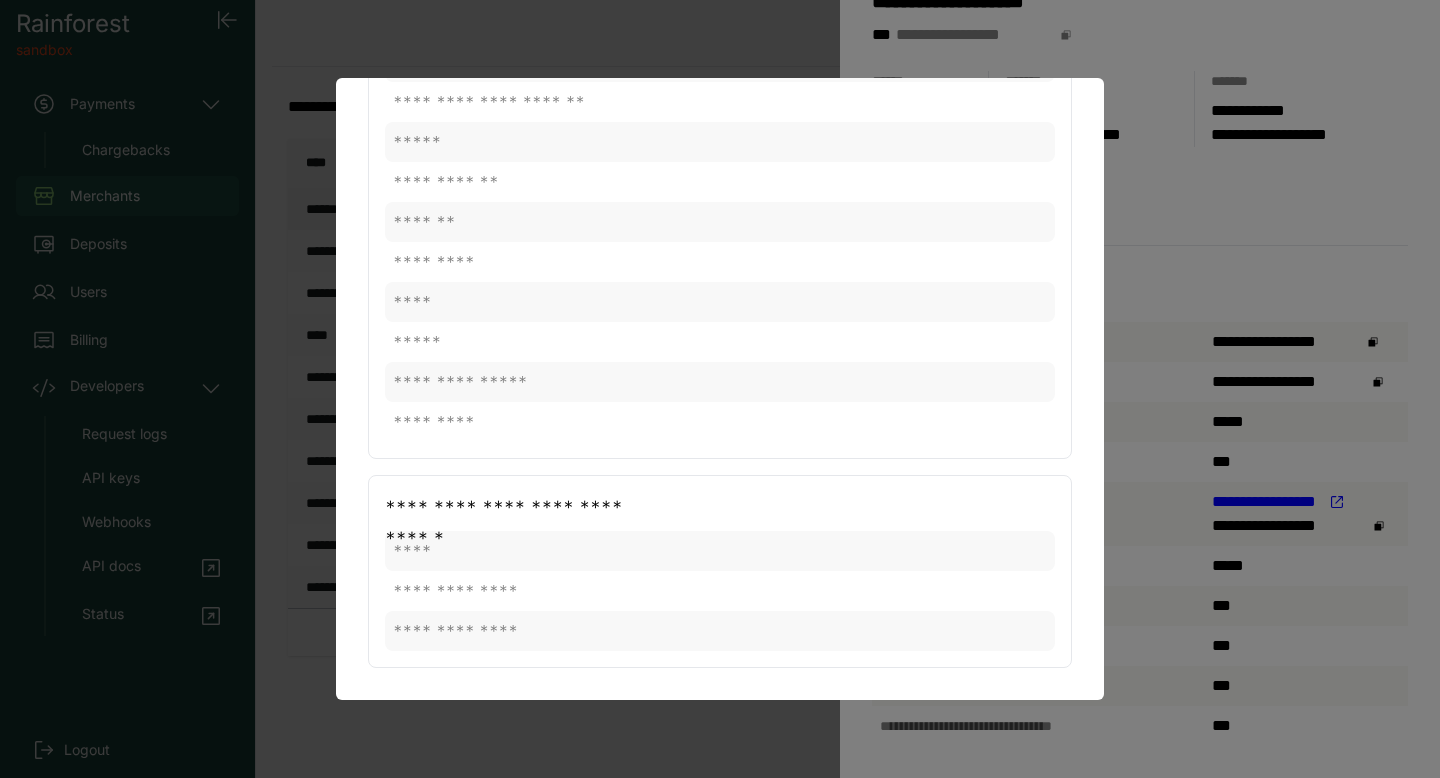 click on "**********" at bounding box center (720, 182) 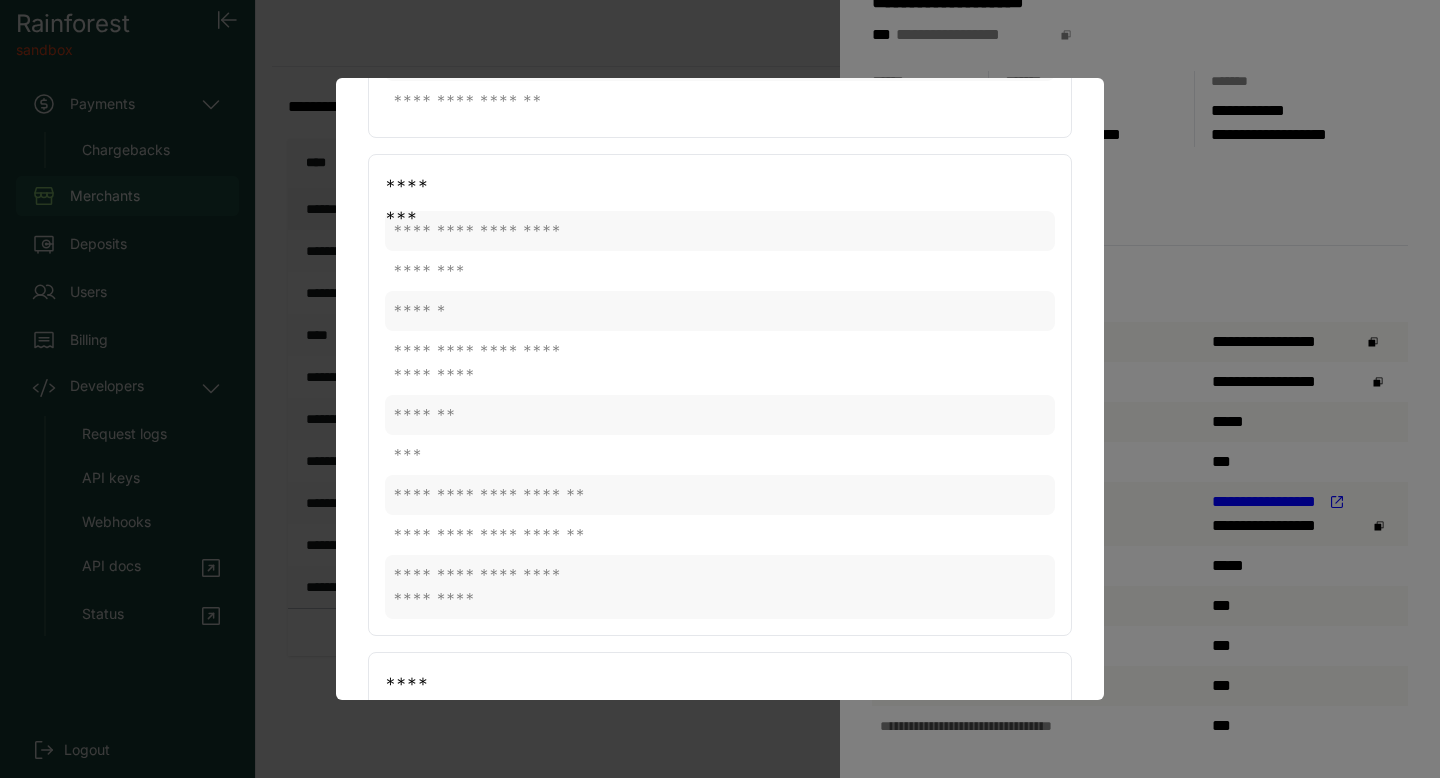 scroll, scrollTop: 0, scrollLeft: 0, axis: both 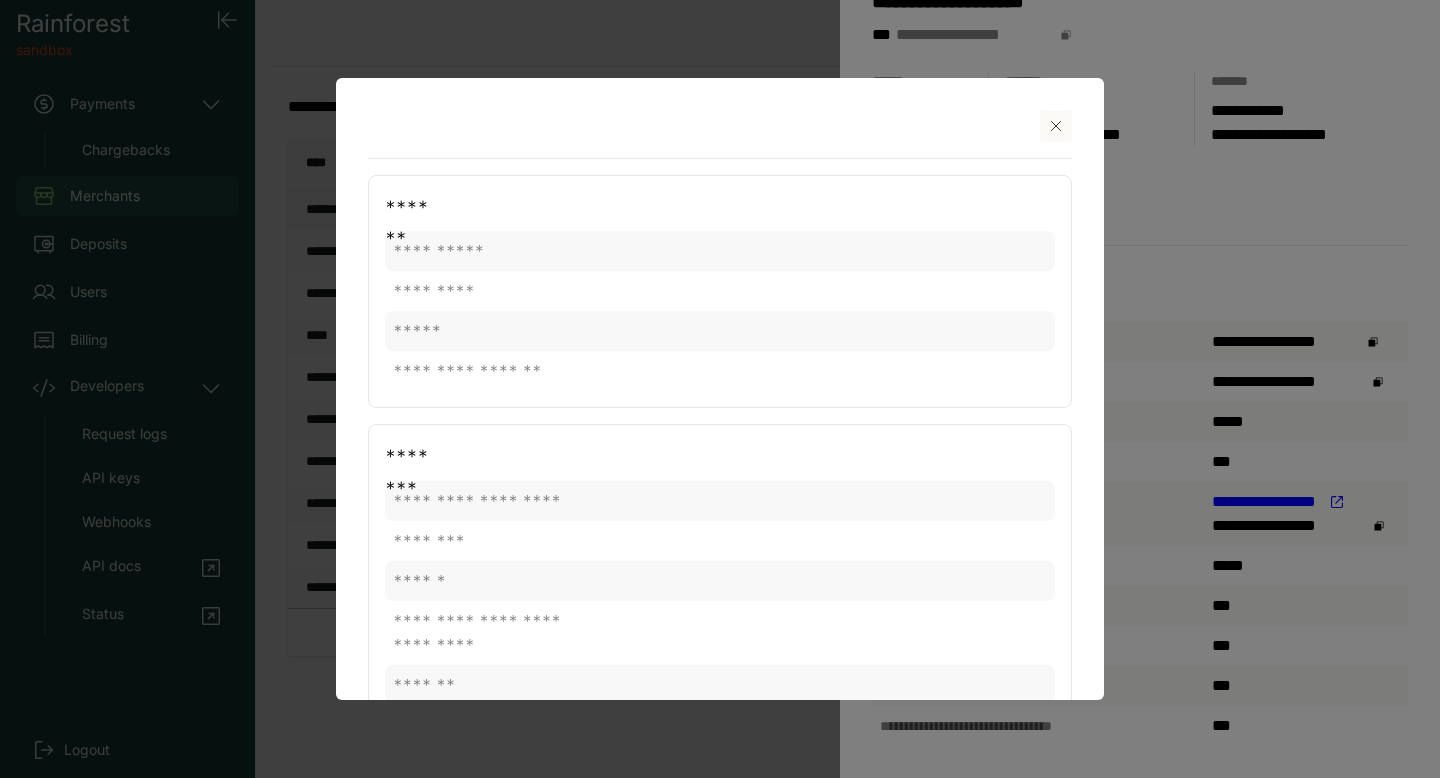 click 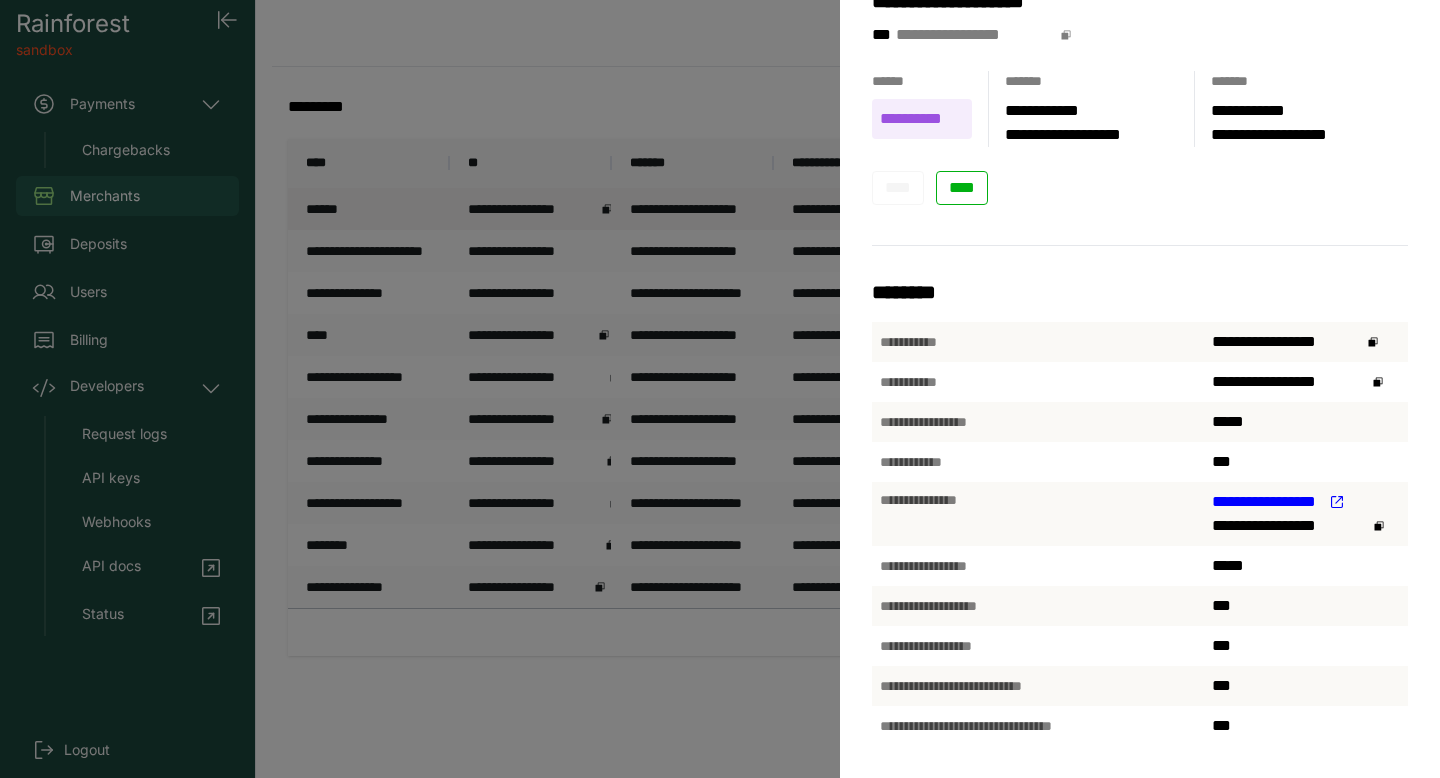 click on "**********" at bounding box center [720, 389] 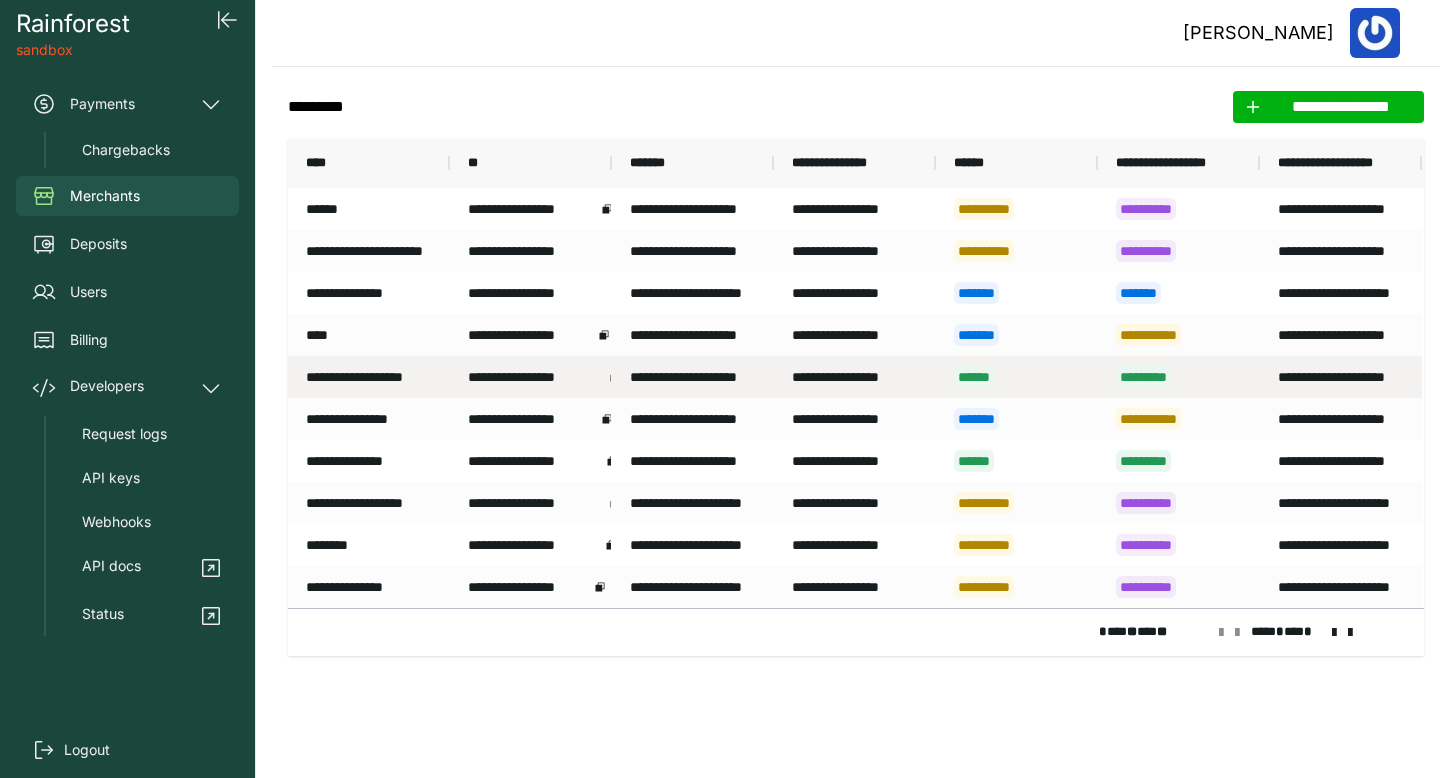 click on "**********" at bounding box center [693, 377] 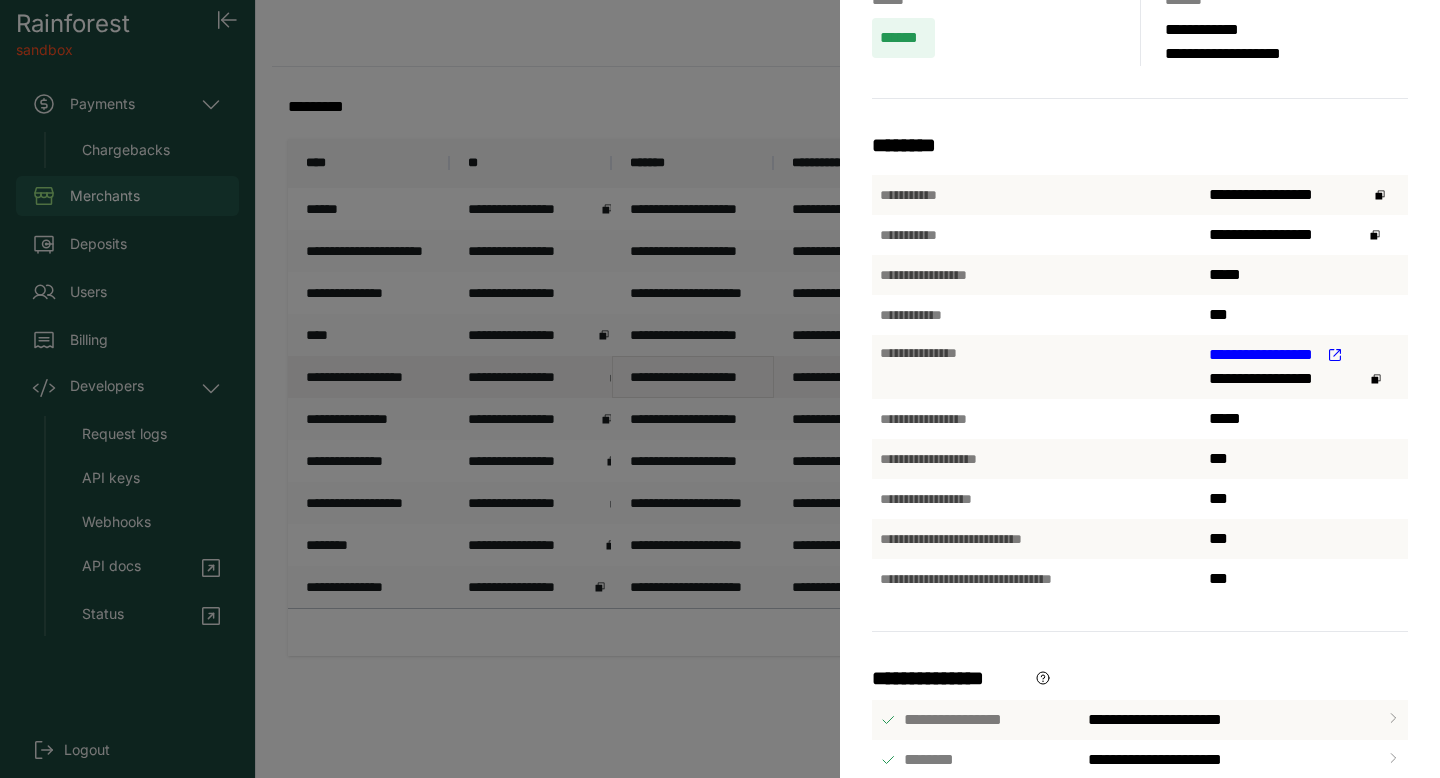 scroll, scrollTop: 0, scrollLeft: 0, axis: both 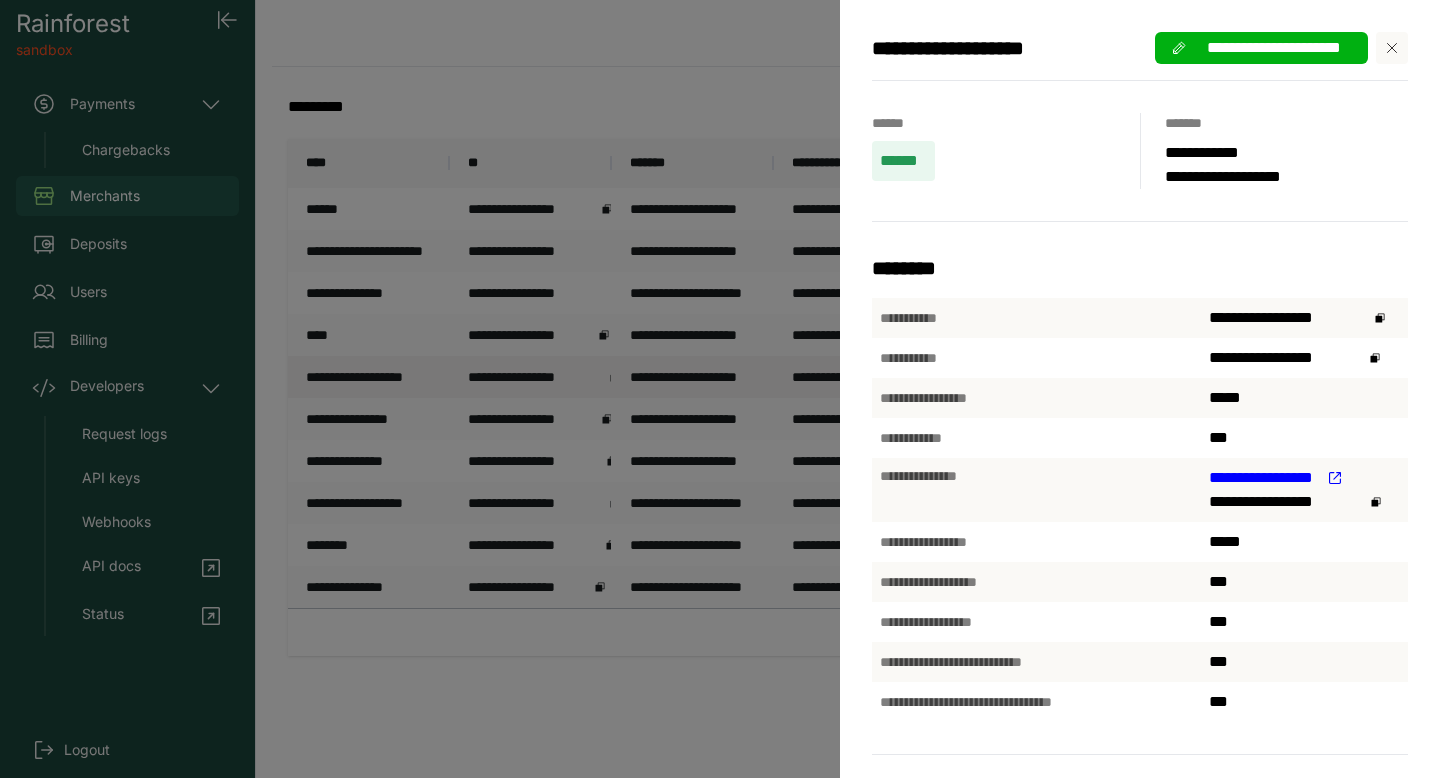 click on "**********" at bounding box center (720, 389) 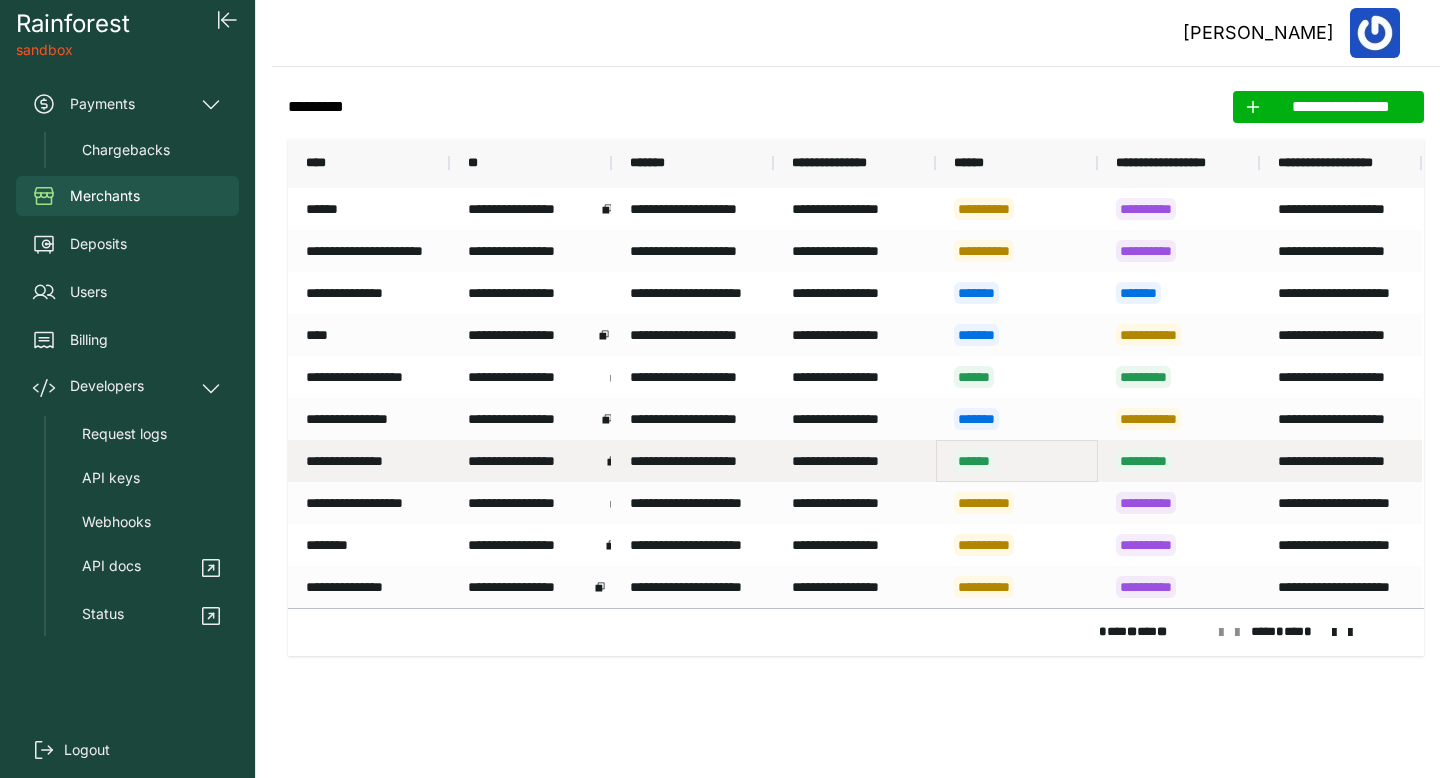 click on "******" at bounding box center (974, 461) 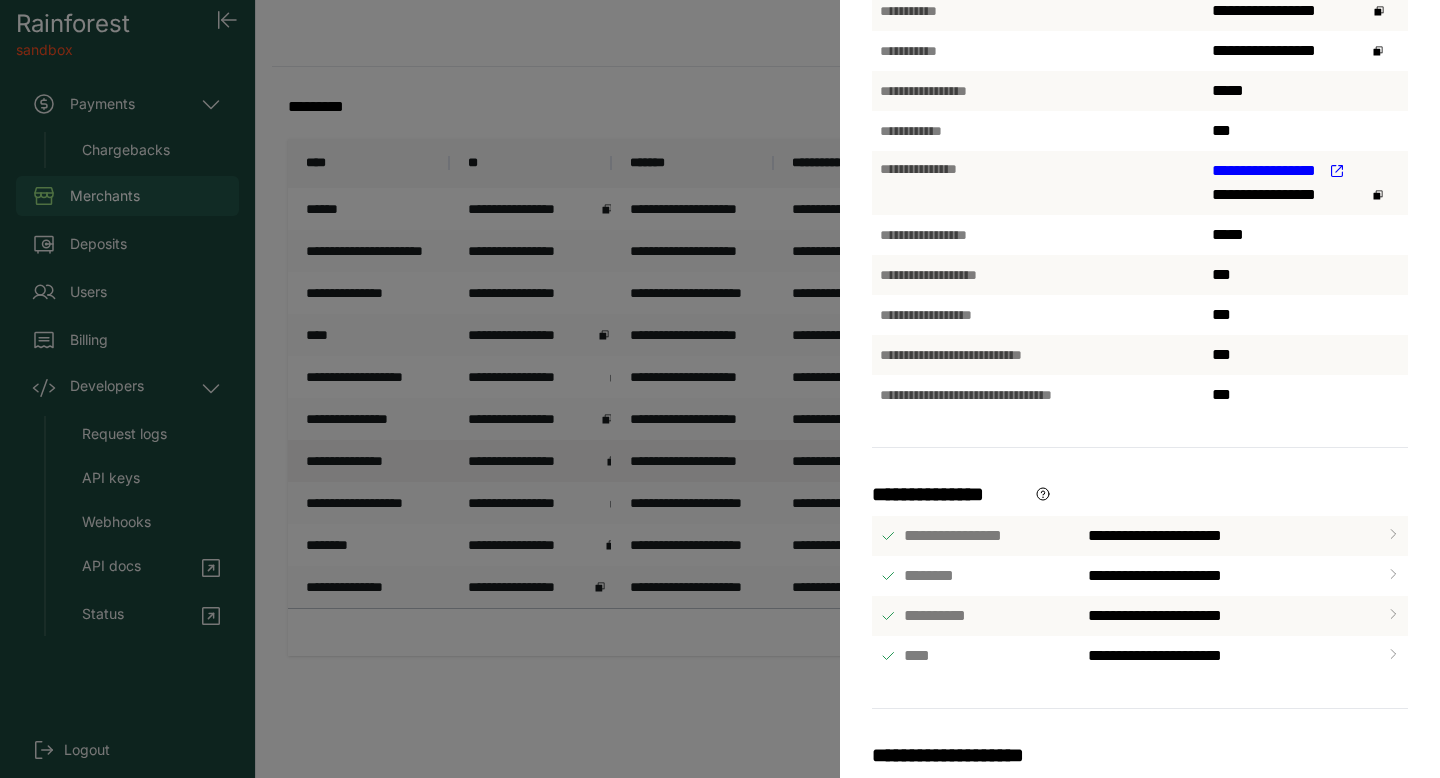 scroll, scrollTop: 341, scrollLeft: 0, axis: vertical 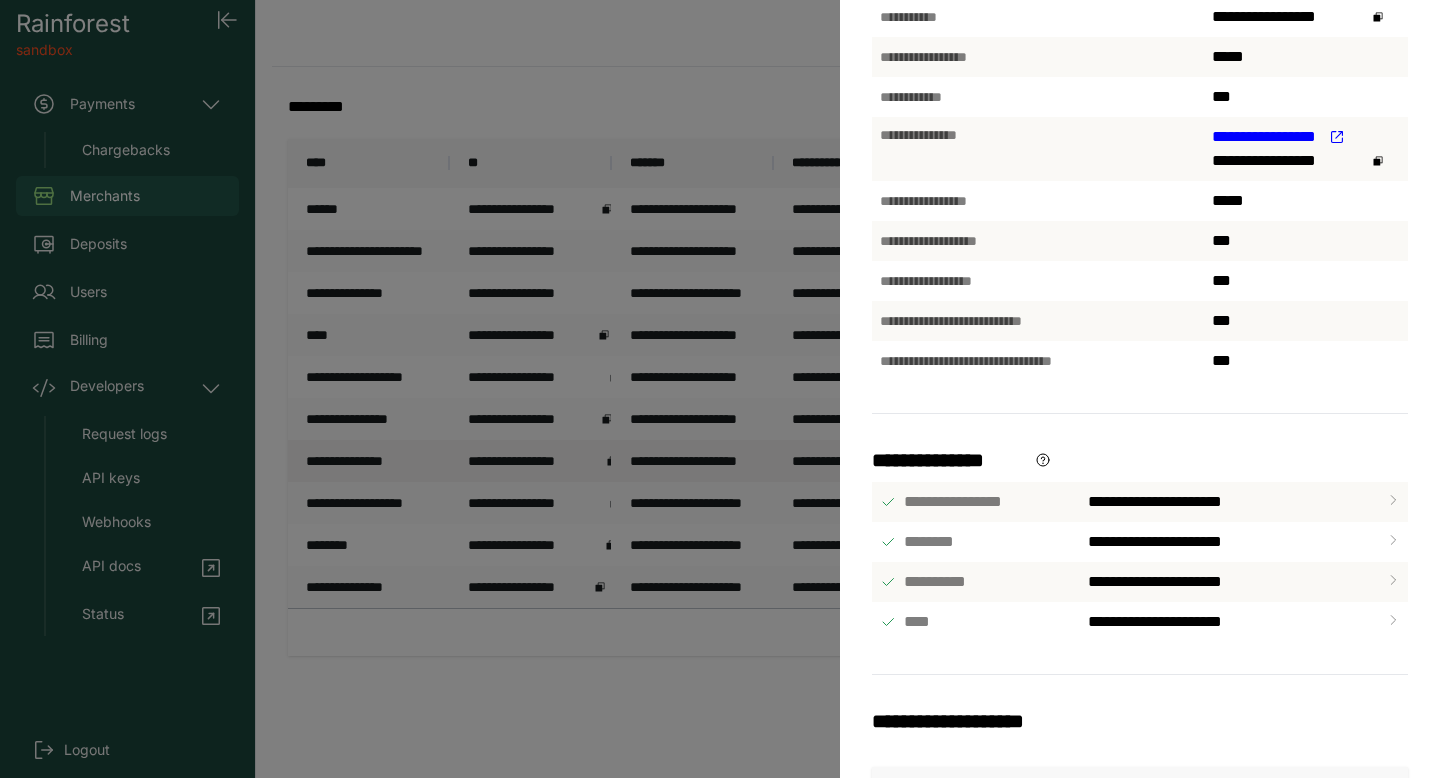 click on "**********" at bounding box center (1306, 149) 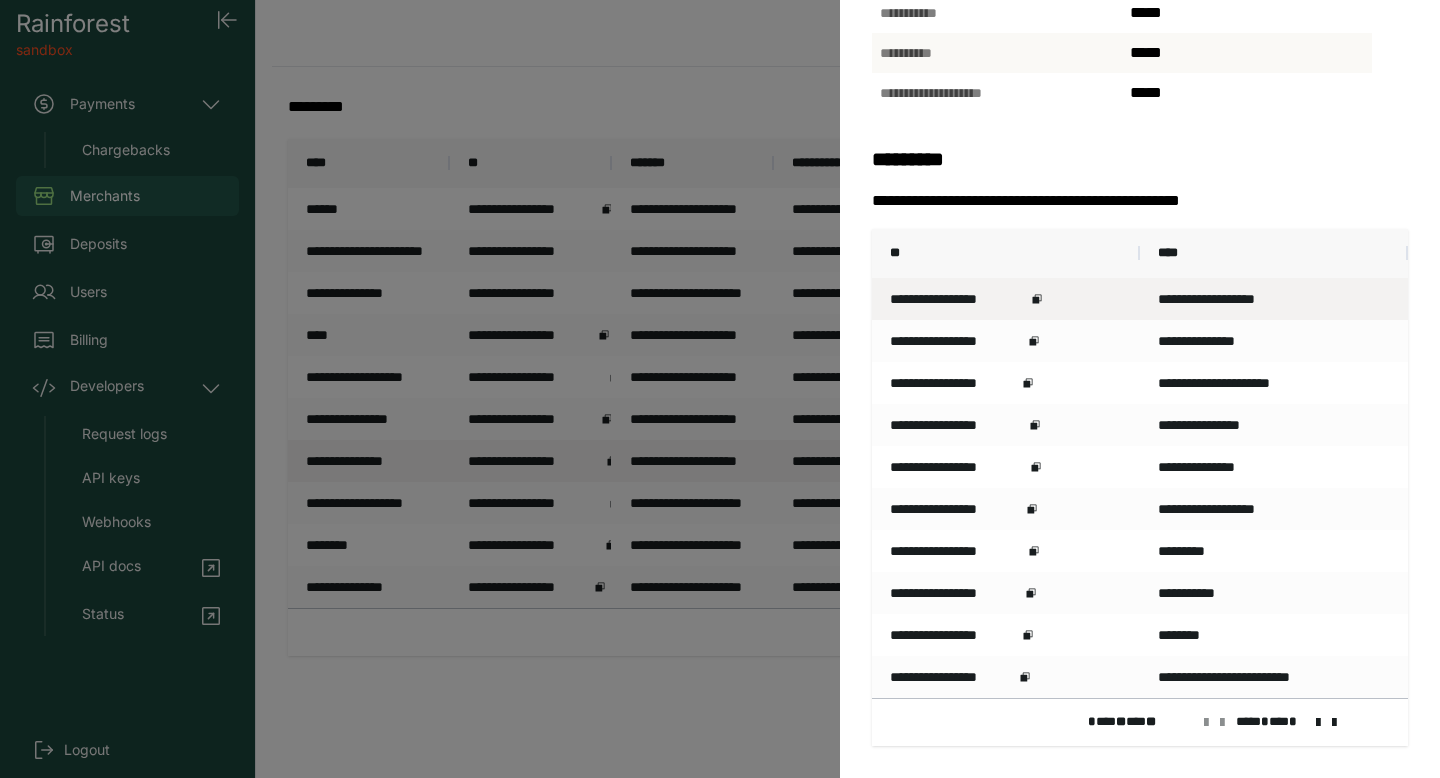 scroll, scrollTop: 0, scrollLeft: 0, axis: both 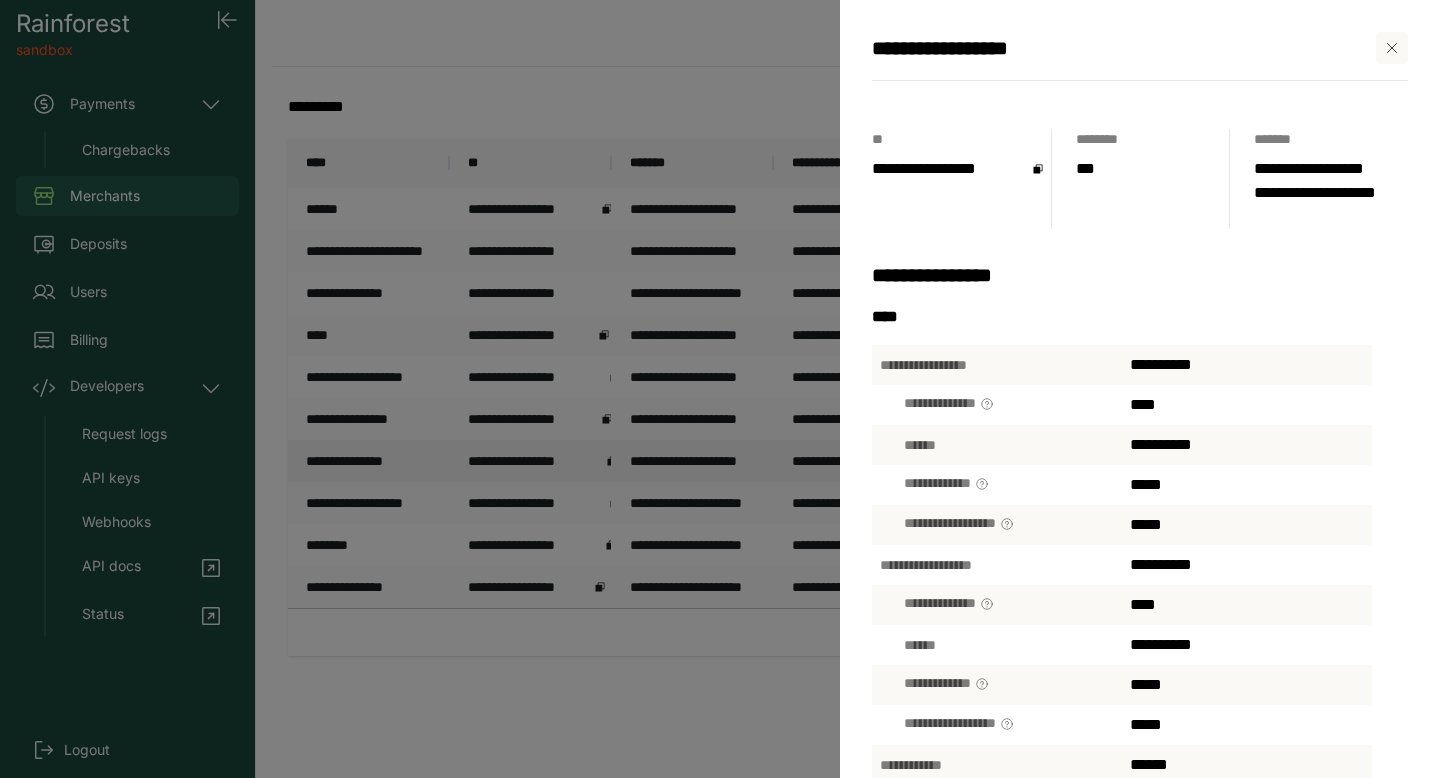 click 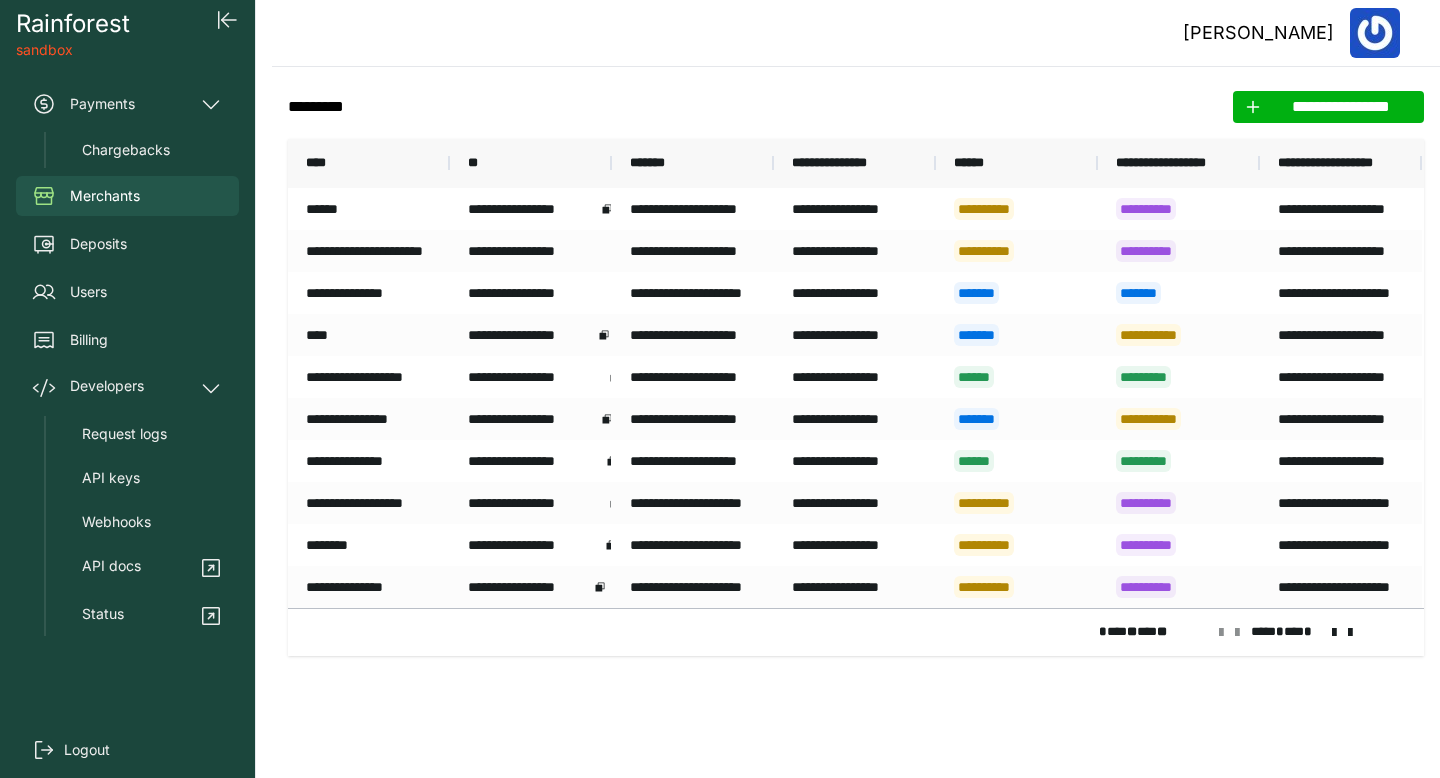 click on "**********" at bounding box center [1328, 107] 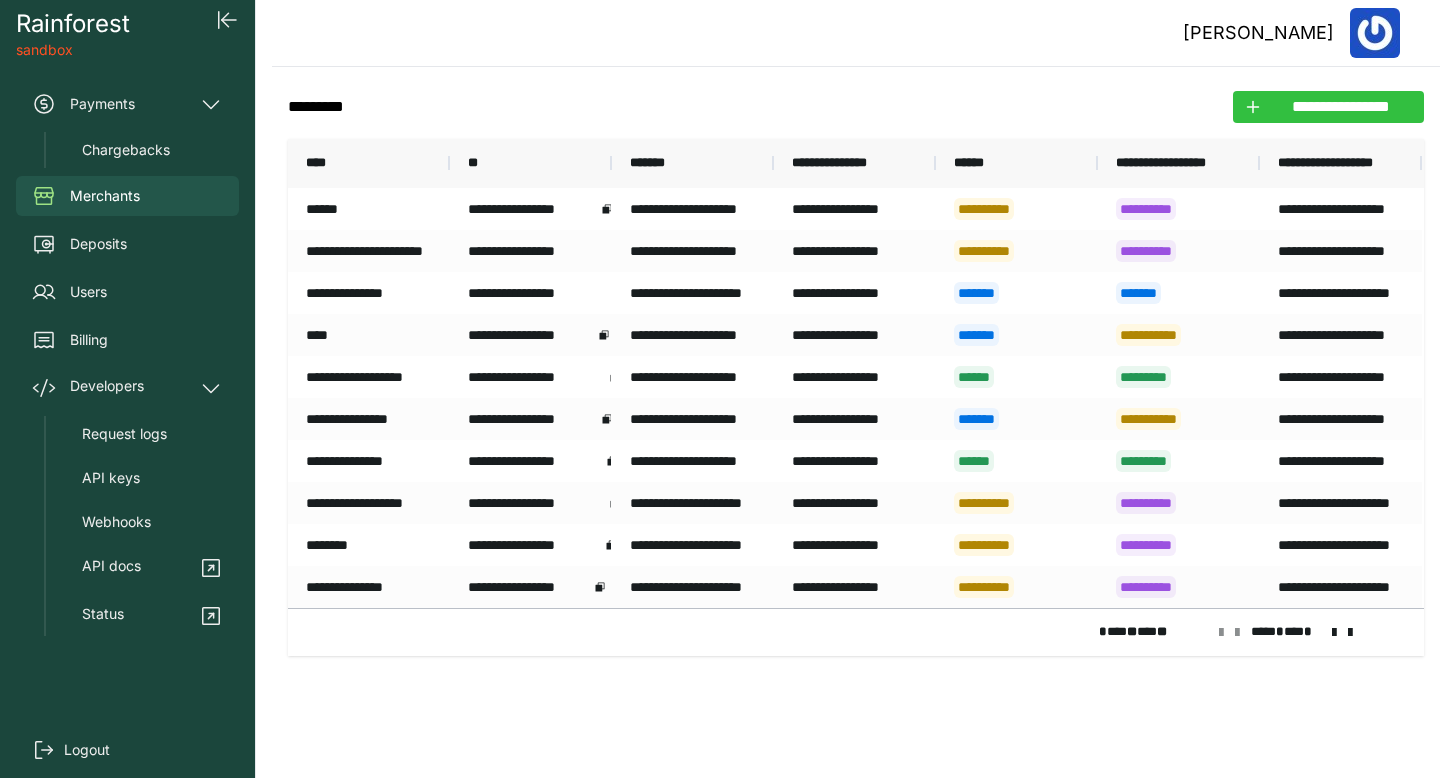 click on "**********" at bounding box center (1340, 107) 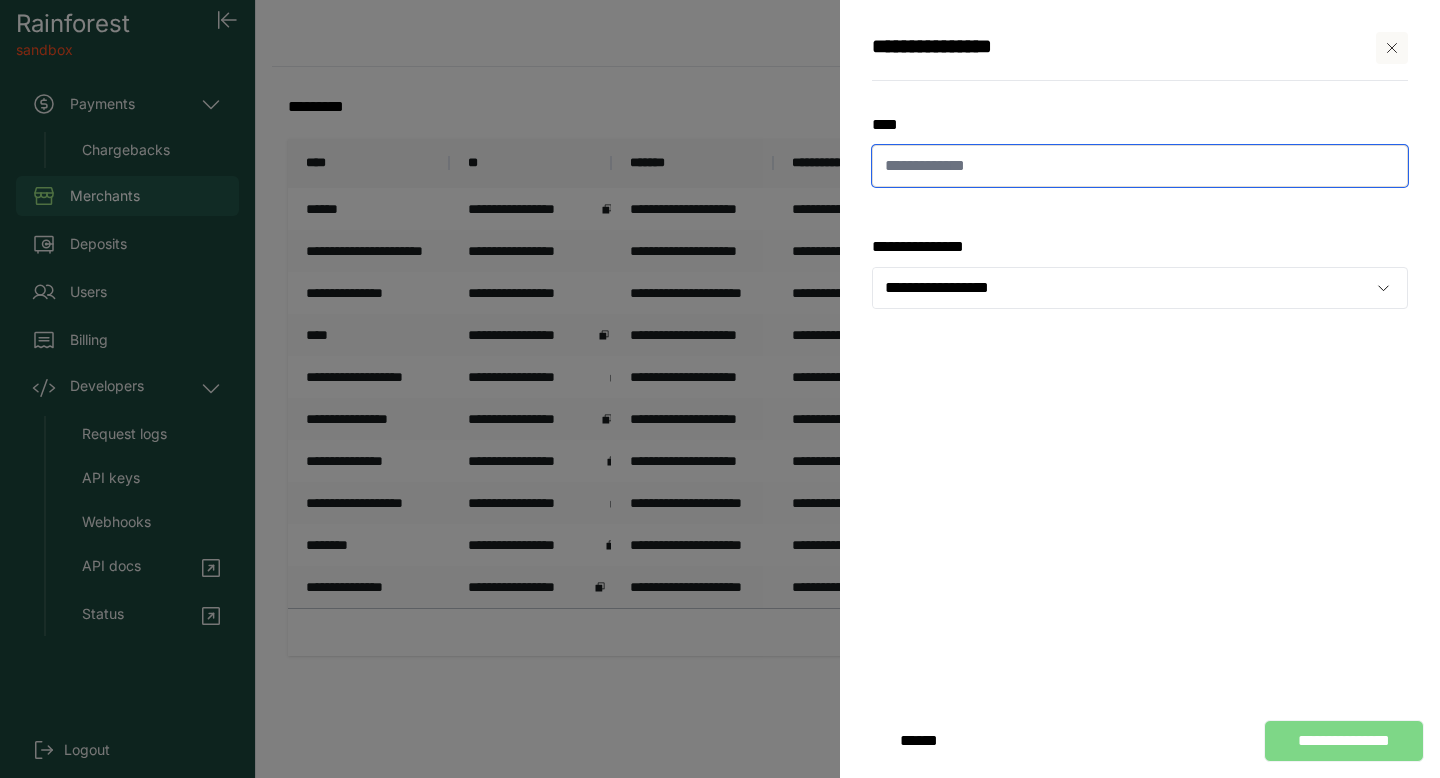 click at bounding box center (1140, 166) 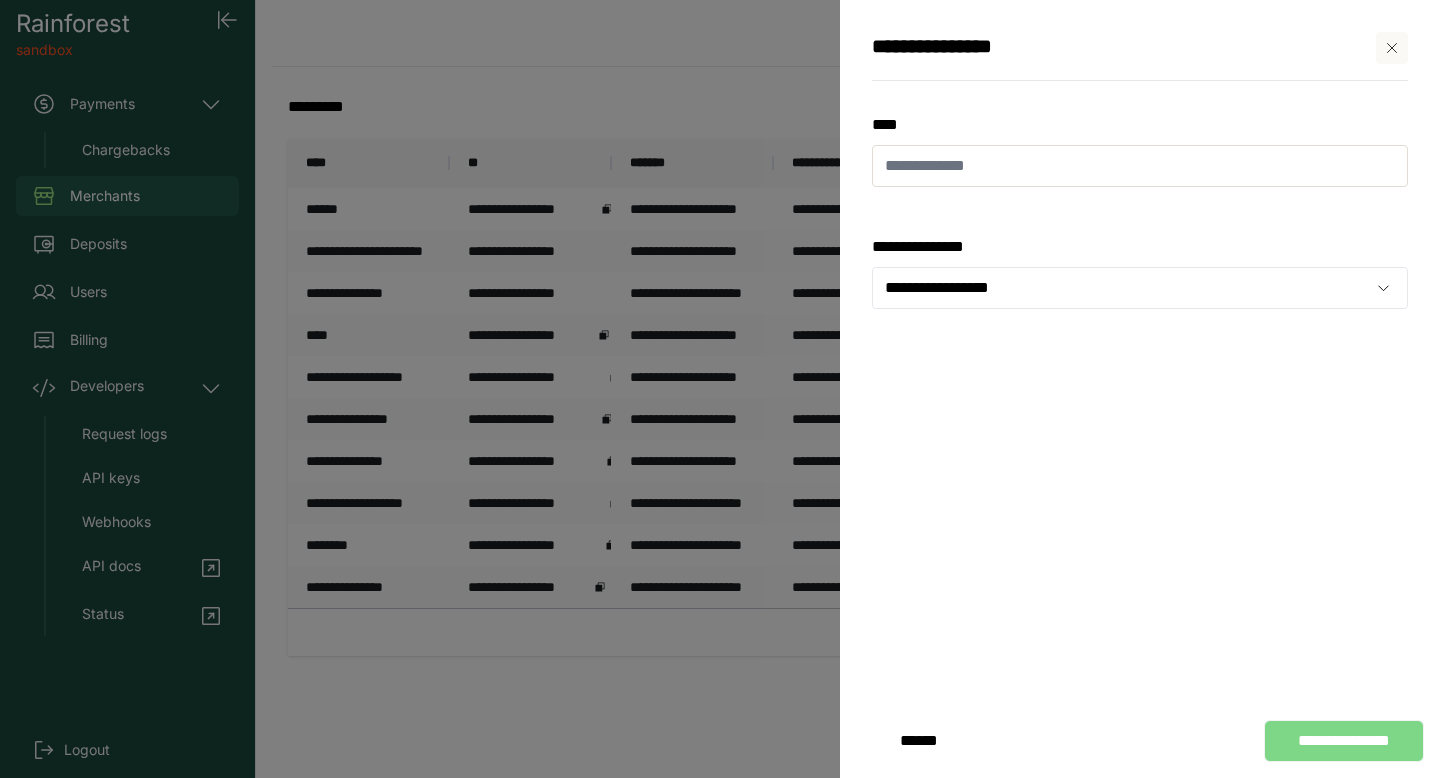 click on "**********" at bounding box center (1140, 235) 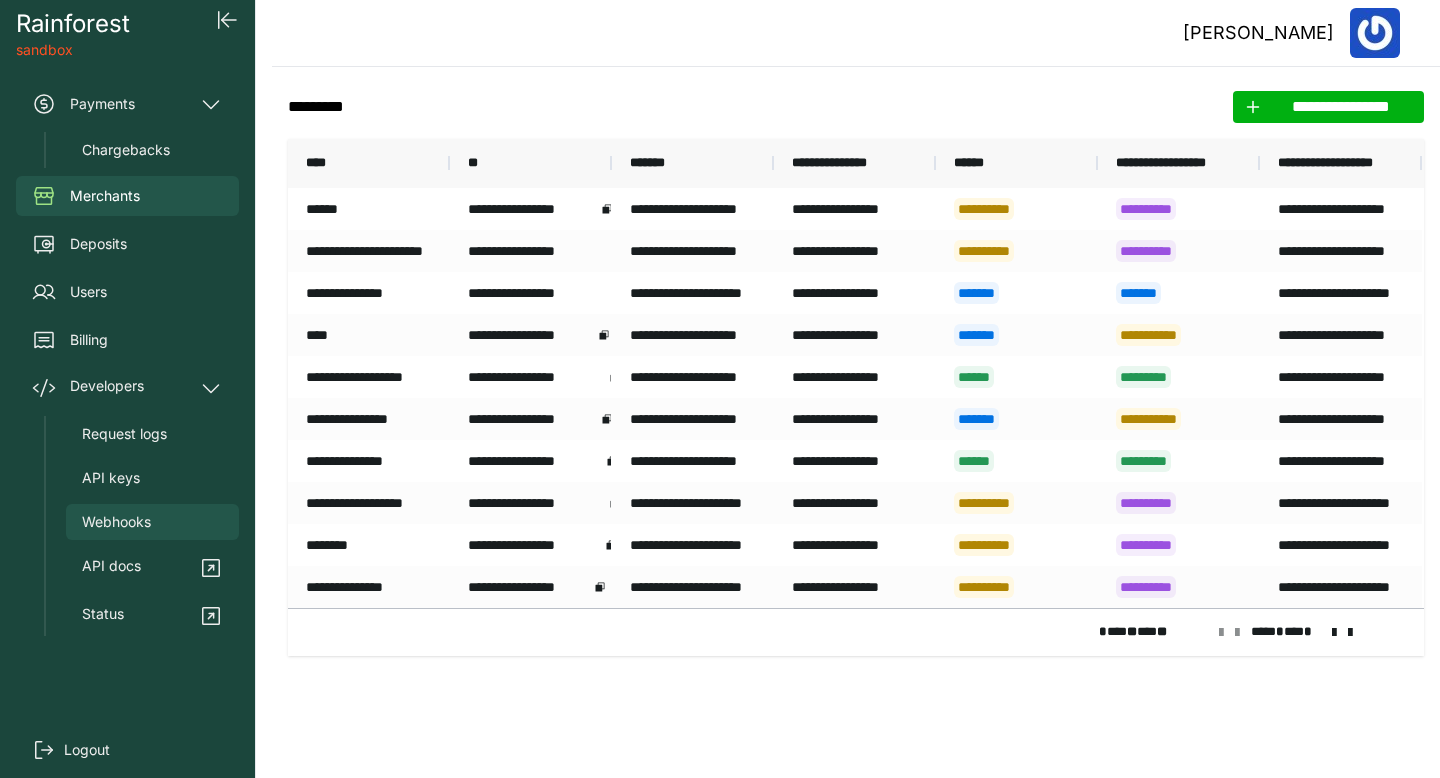 click on "Webhooks" at bounding box center [152, 522] 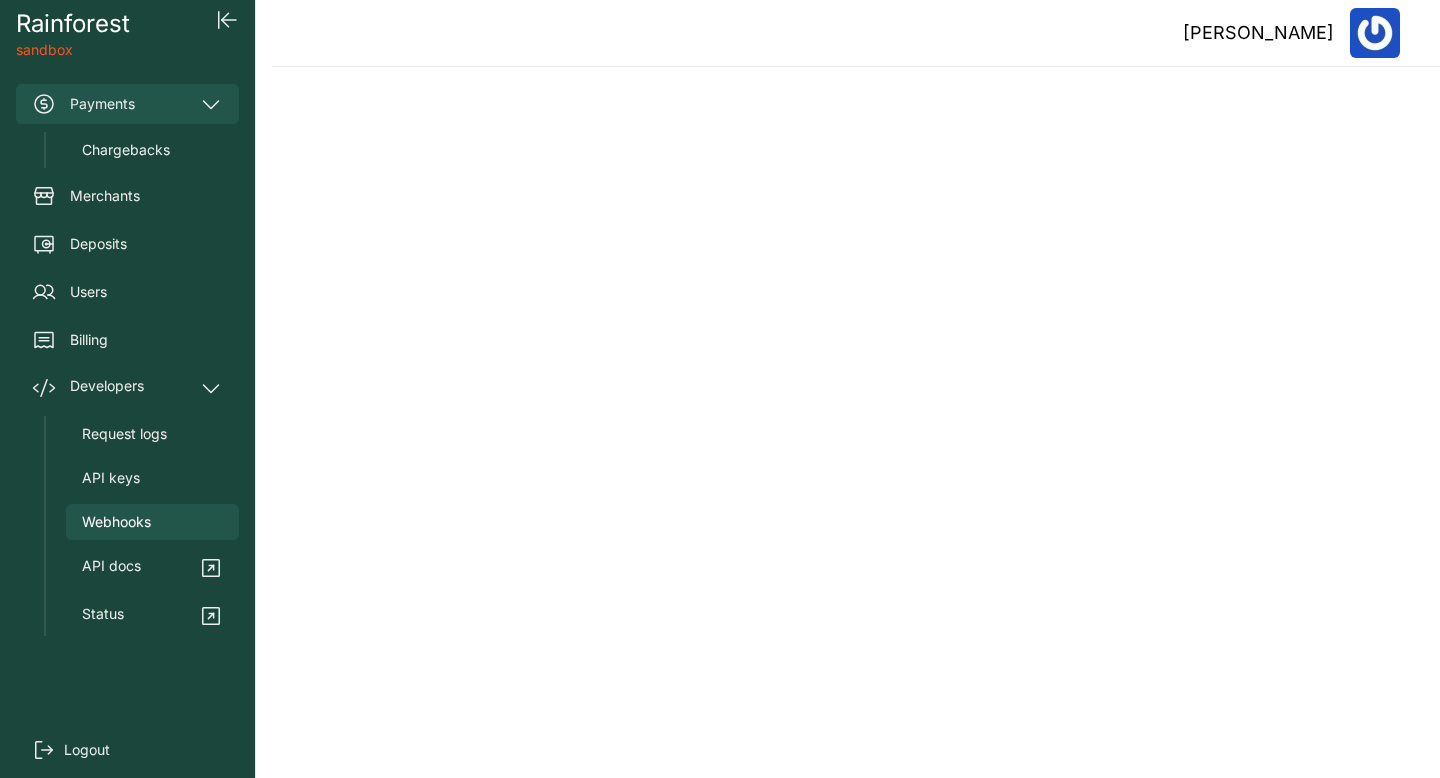 click on "Payments" at bounding box center [127, 104] 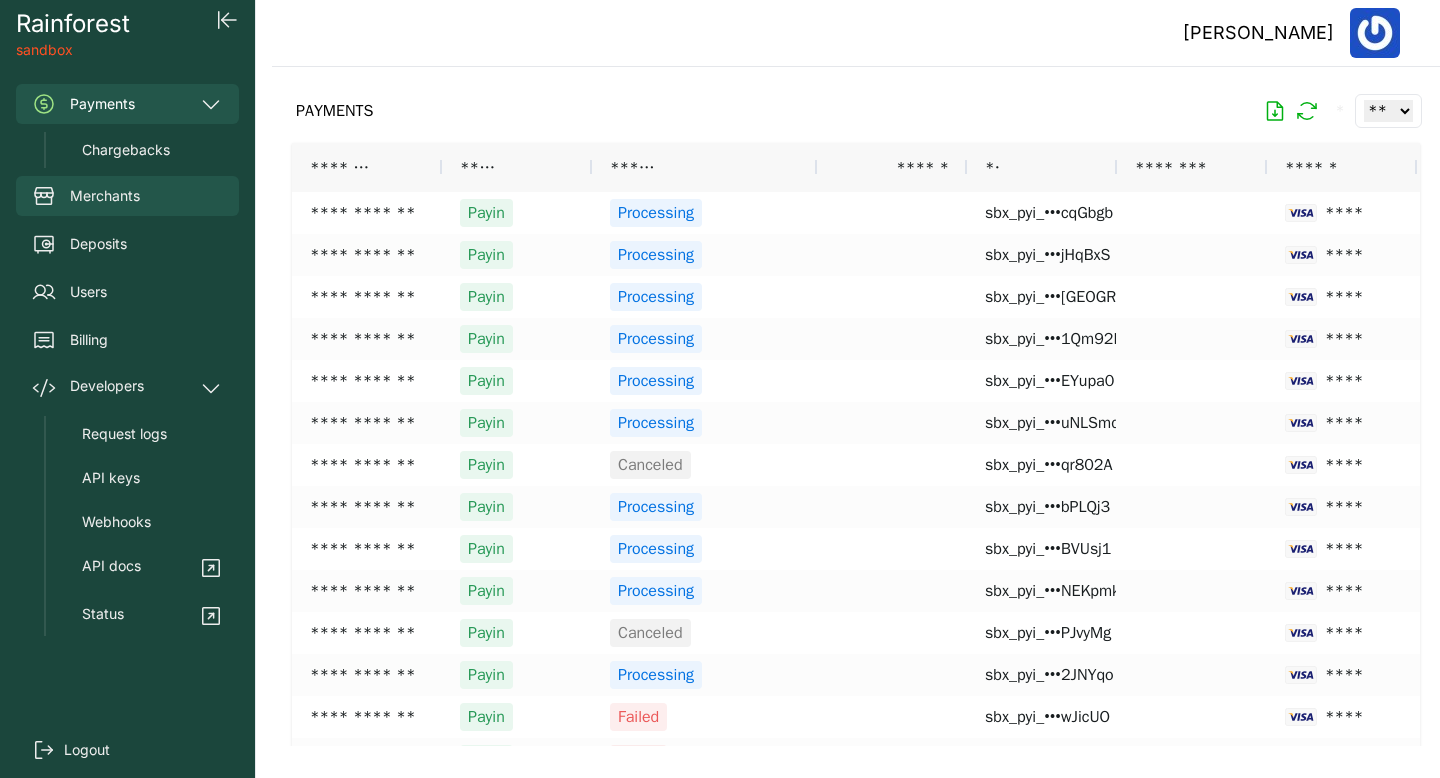 click on "Merchants" at bounding box center (127, 196) 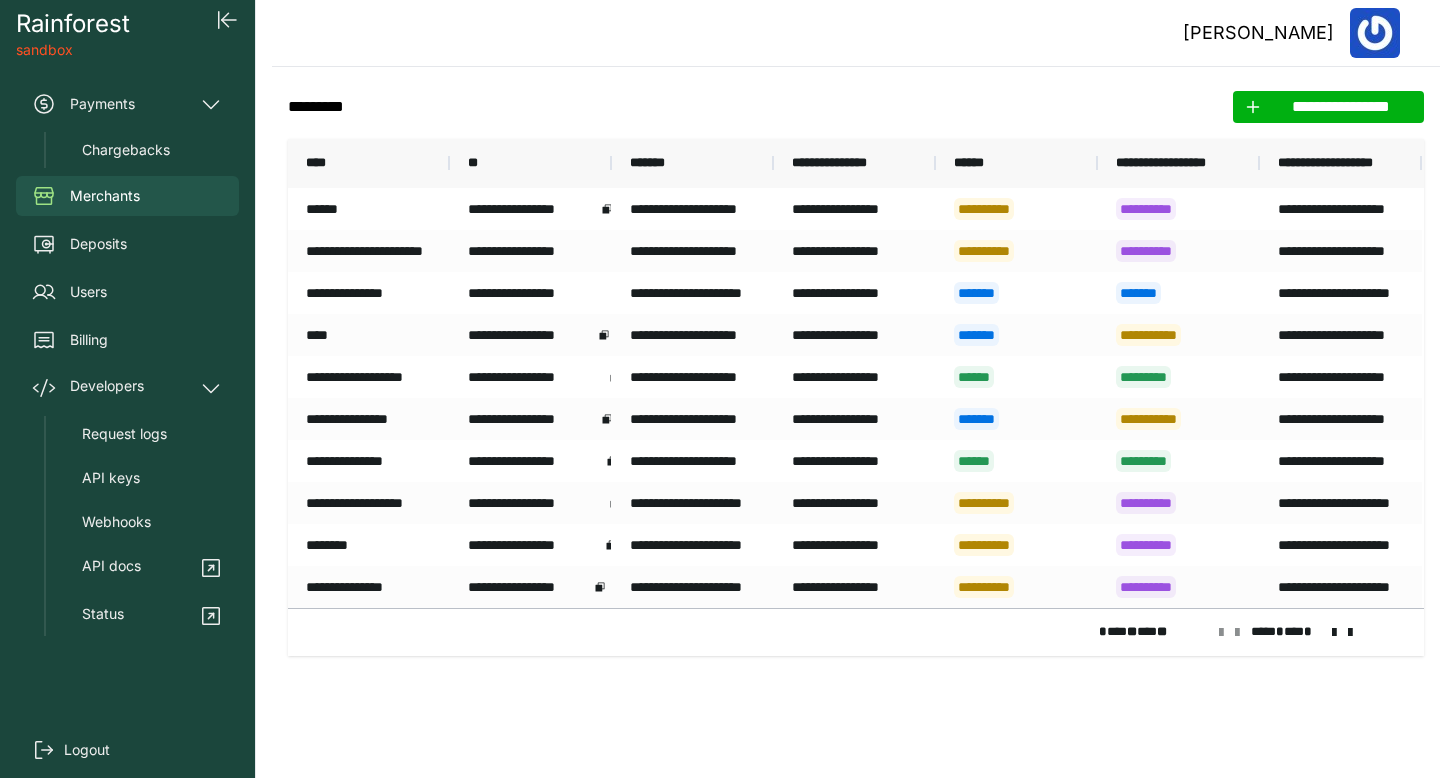 click on "Payments Chargebacks" at bounding box center (127, 126) 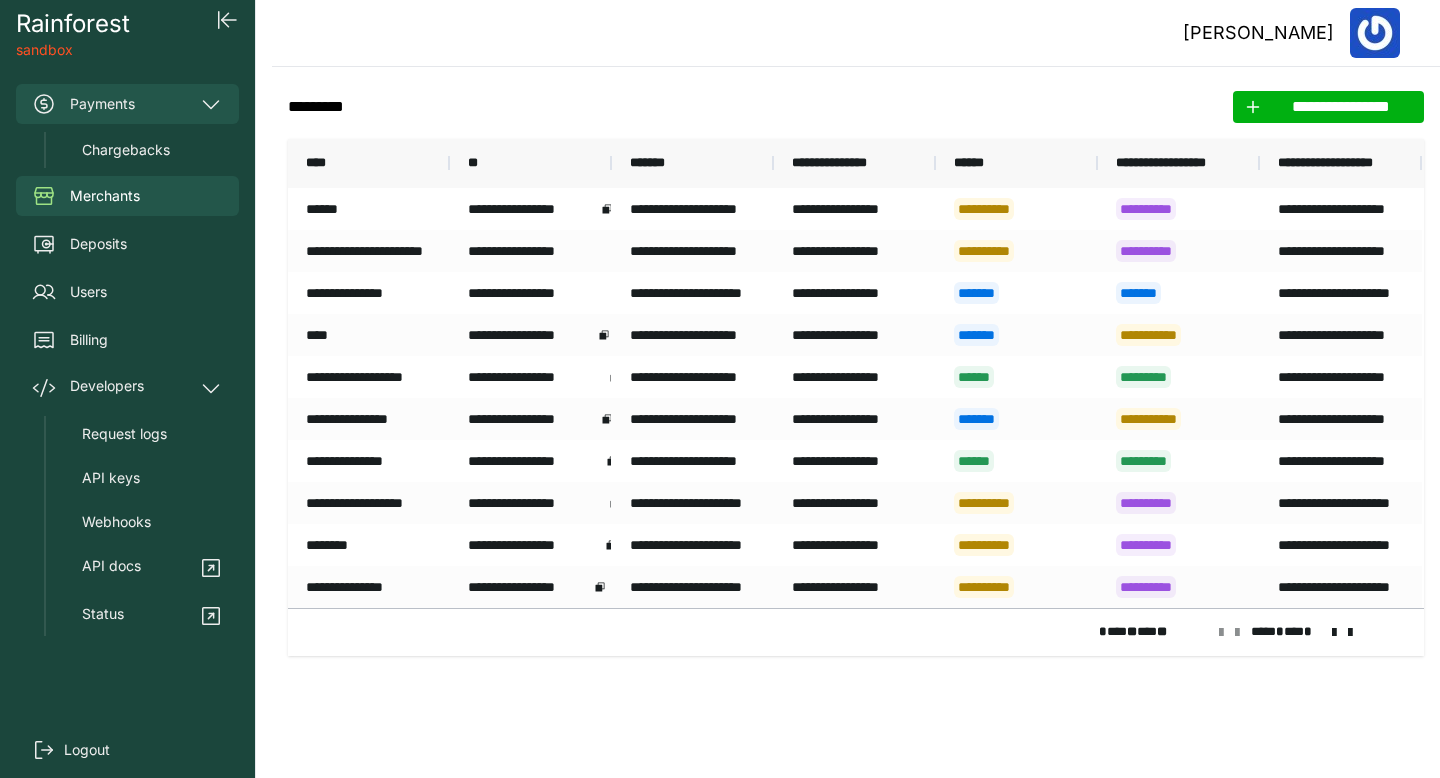 click on "Payments" at bounding box center (127, 104) 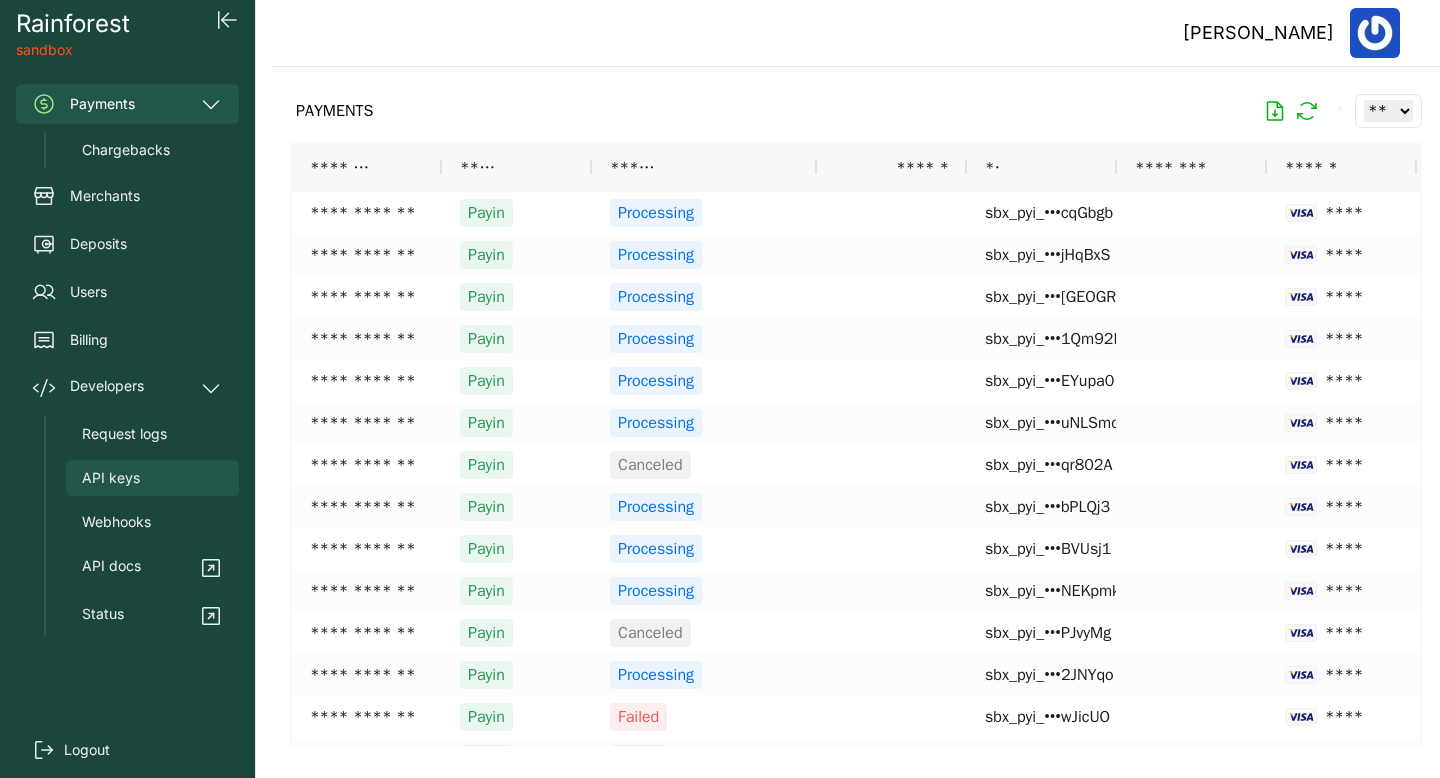 click on "API keys" at bounding box center [111, 478] 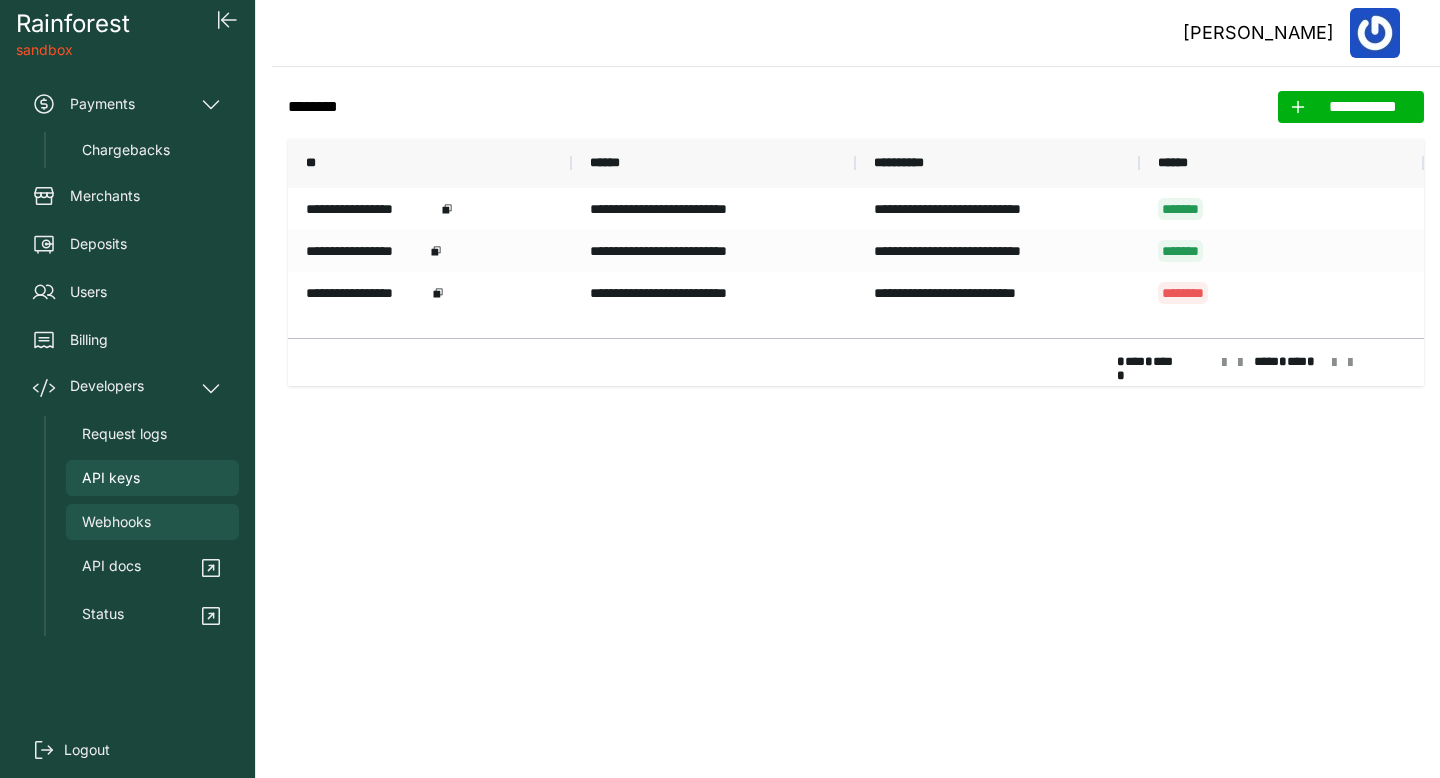 click on "Webhooks" at bounding box center (116, 522) 